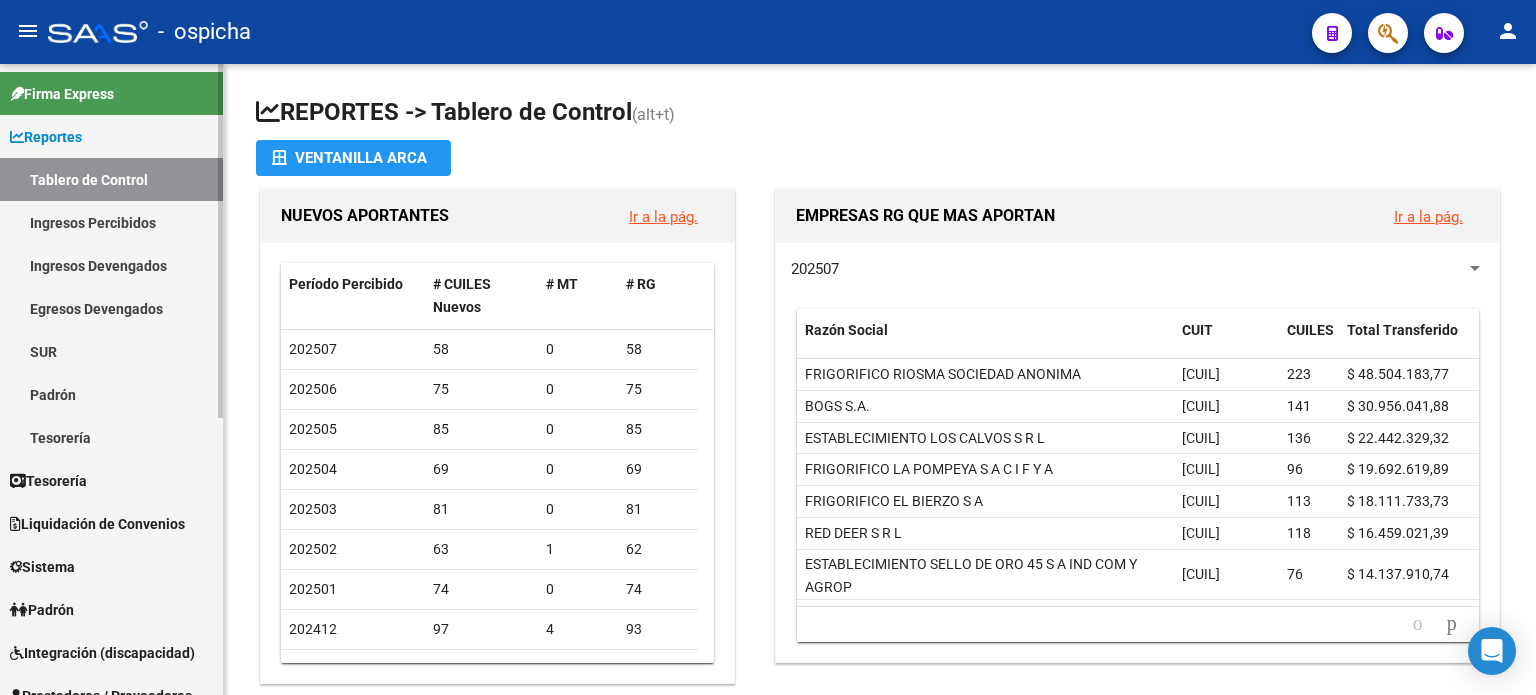 scroll, scrollTop: 0, scrollLeft: 0, axis: both 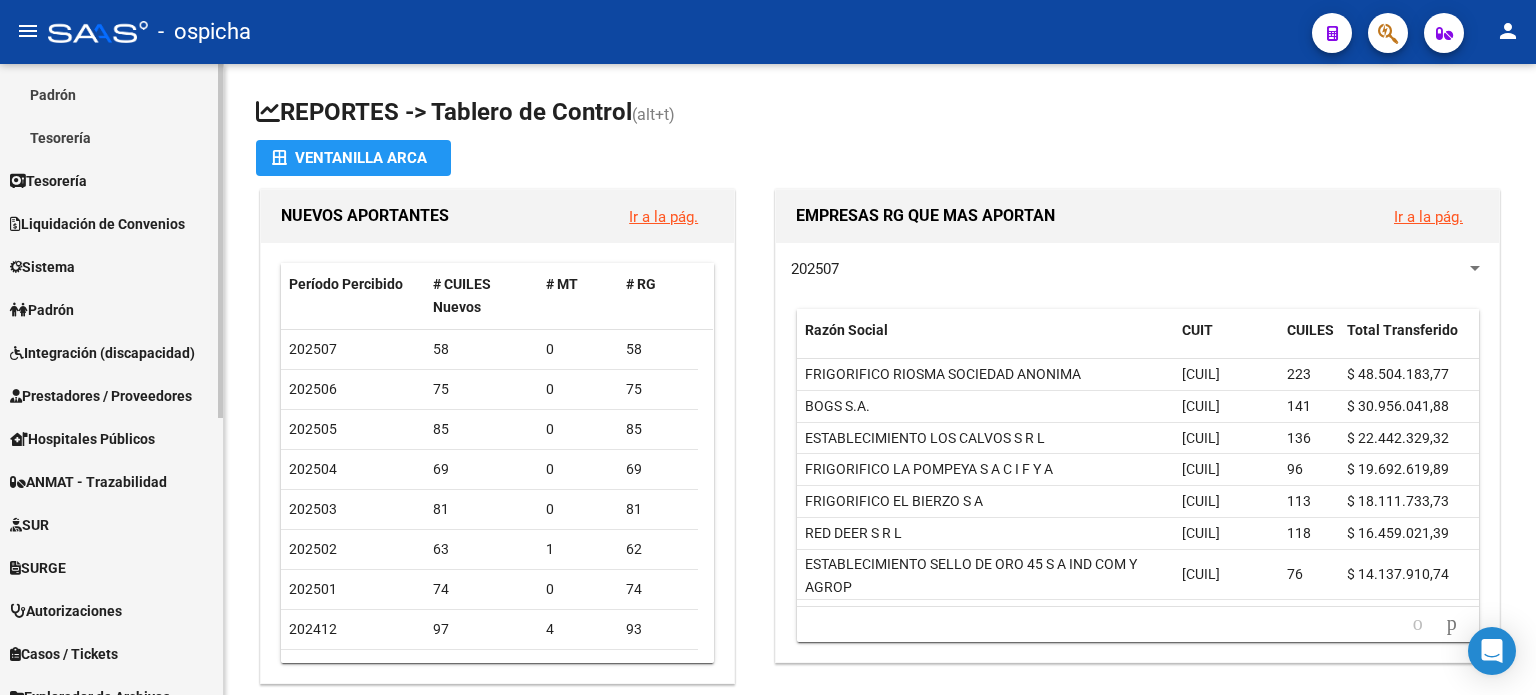 click on "Padrón" at bounding box center [42, 310] 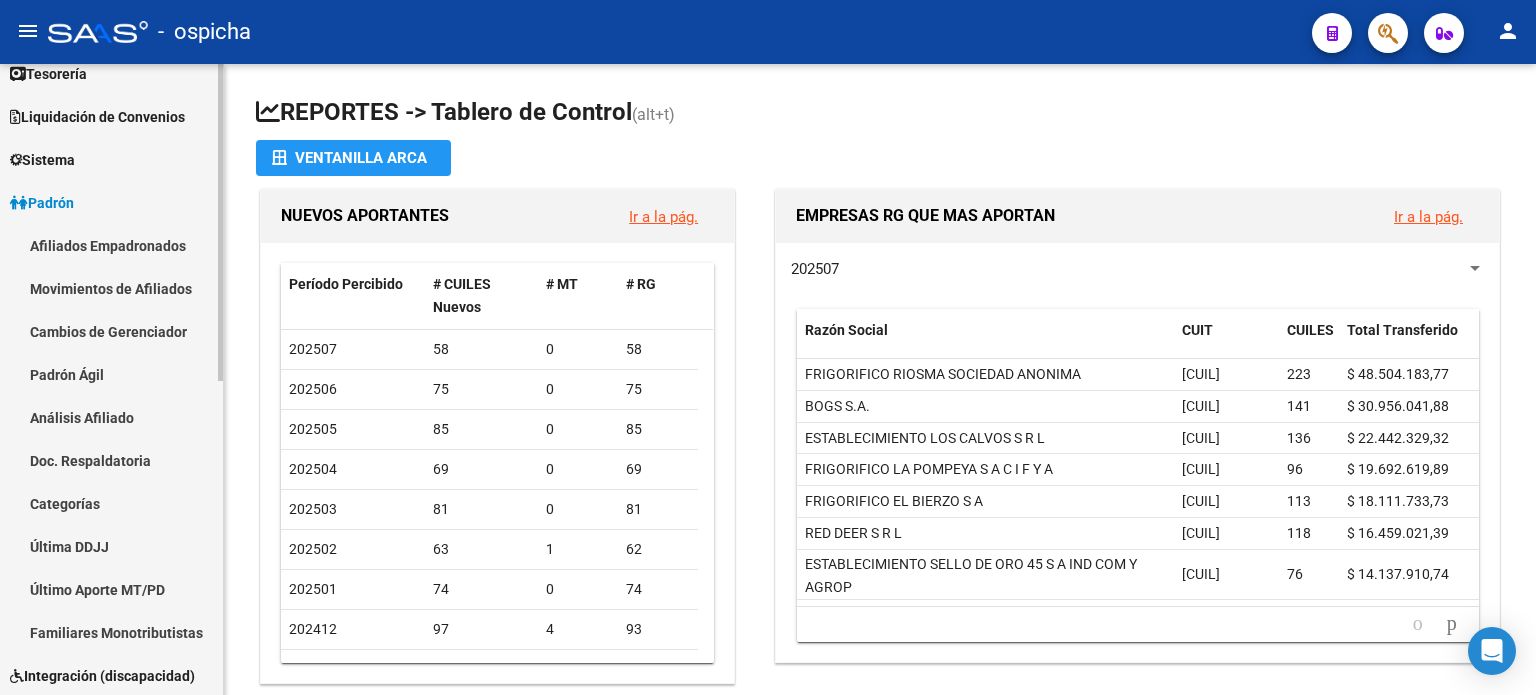 scroll, scrollTop: 100, scrollLeft: 0, axis: vertical 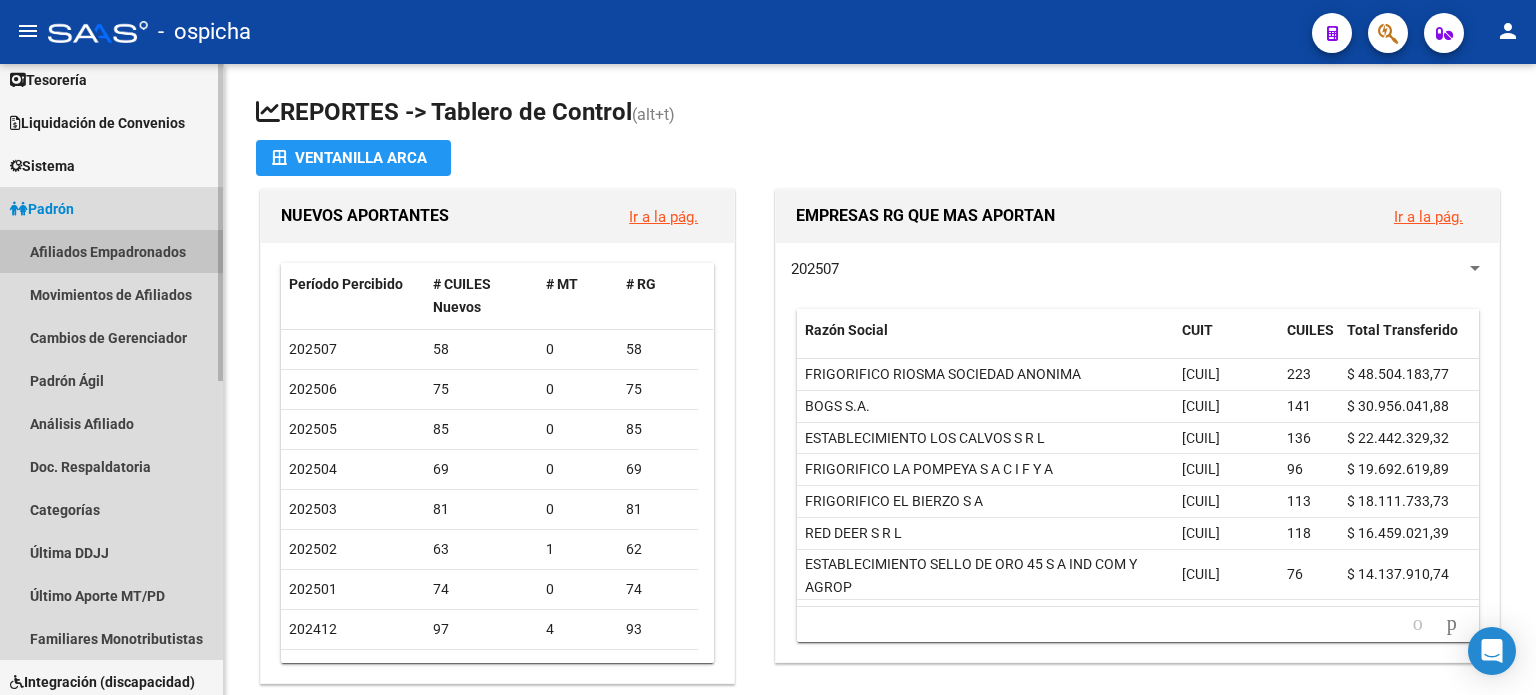 click on "Afiliados Empadronados" at bounding box center (111, 251) 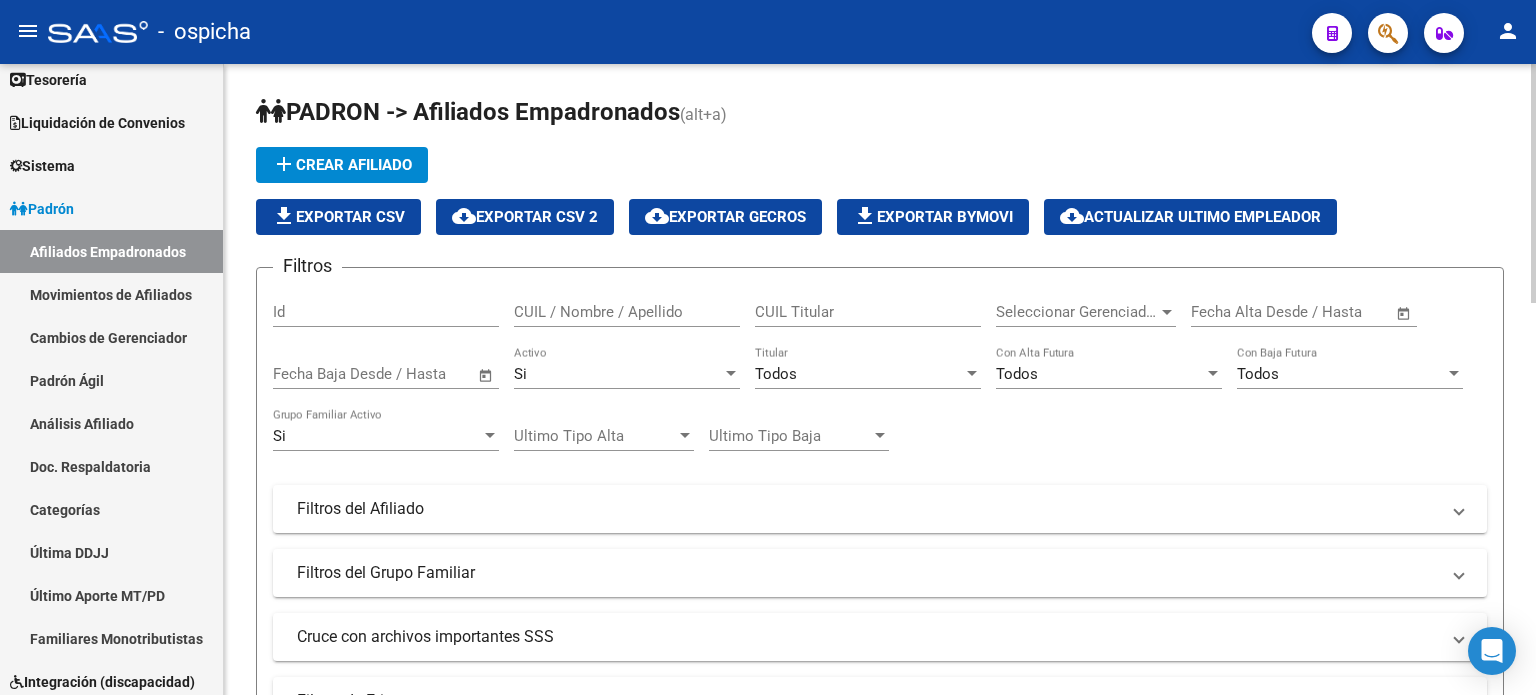 click on "CUIL / Nombre / Apellido" at bounding box center [627, 312] 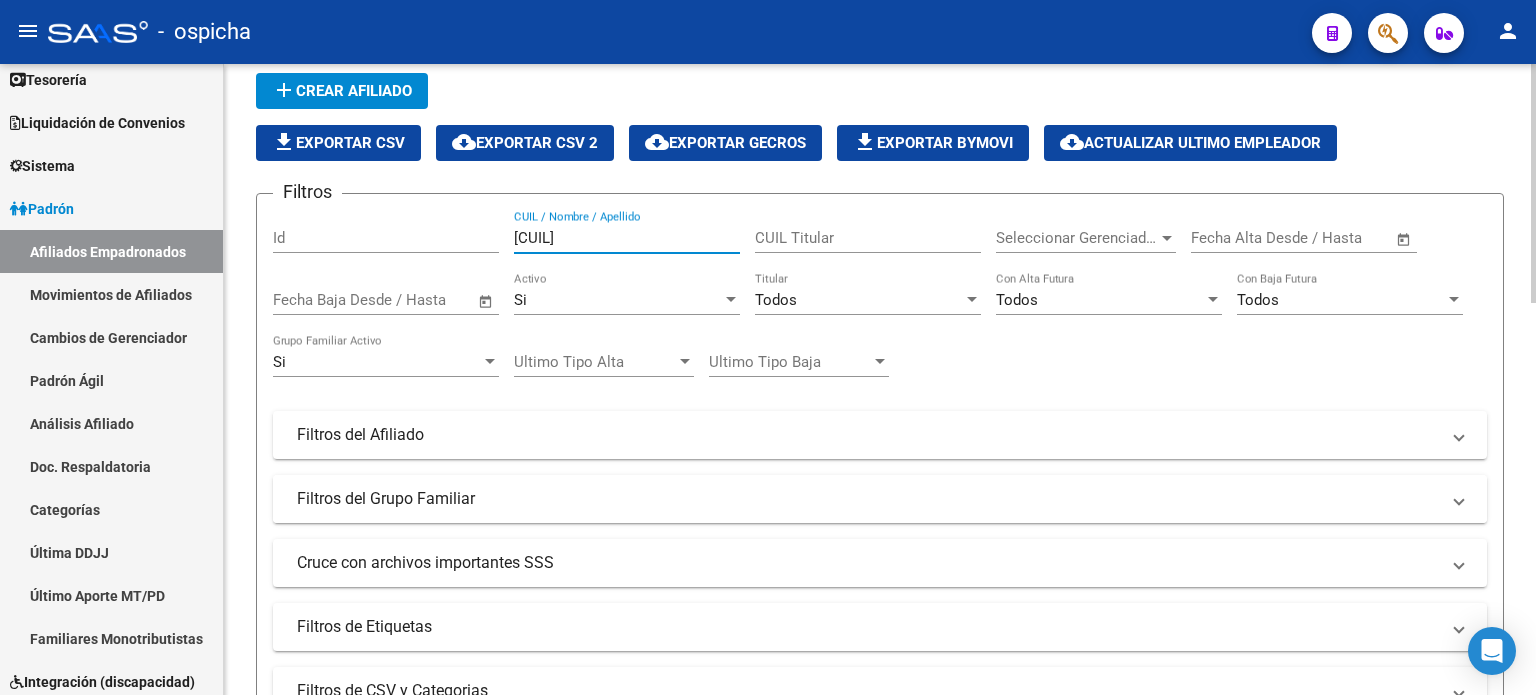 scroll, scrollTop: 200, scrollLeft: 0, axis: vertical 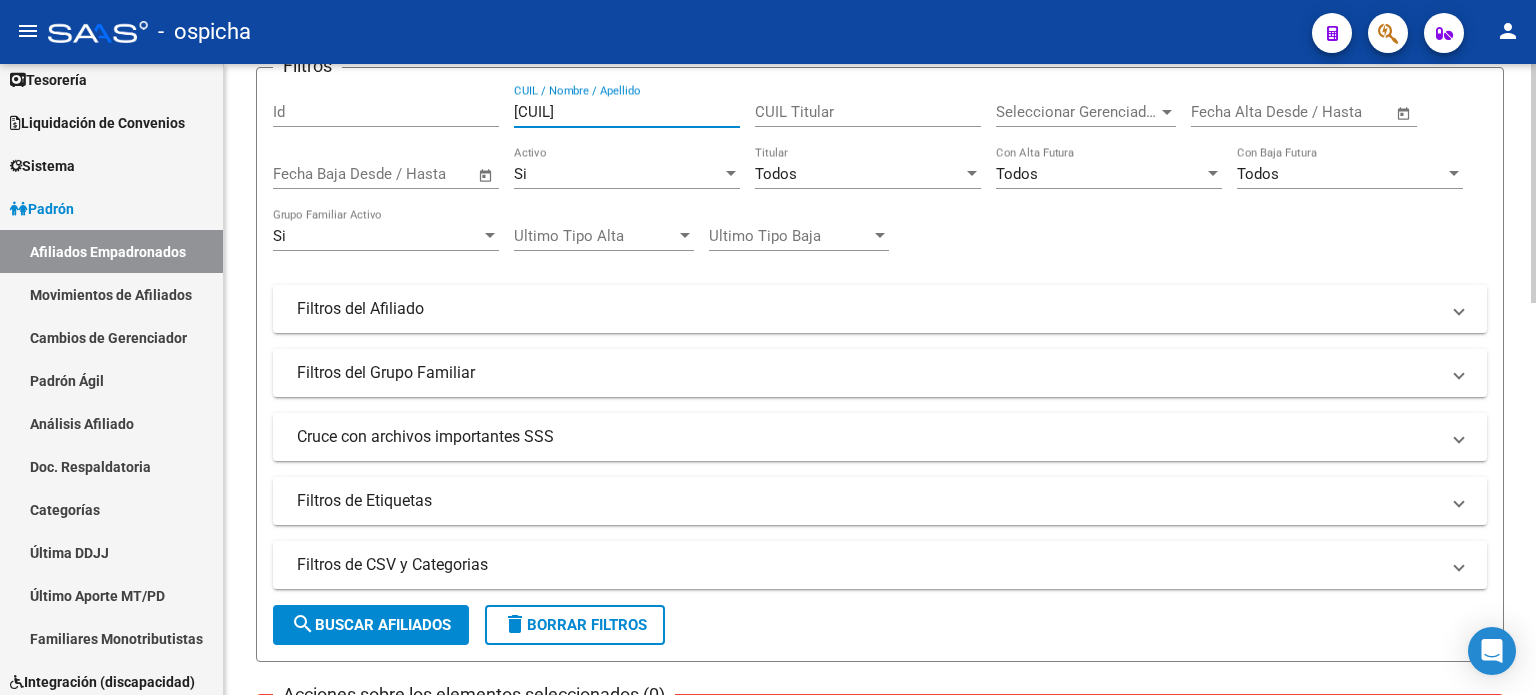 drag, startPoint x: 393, startPoint y: 608, endPoint x: 412, endPoint y: 604, distance: 19.416489 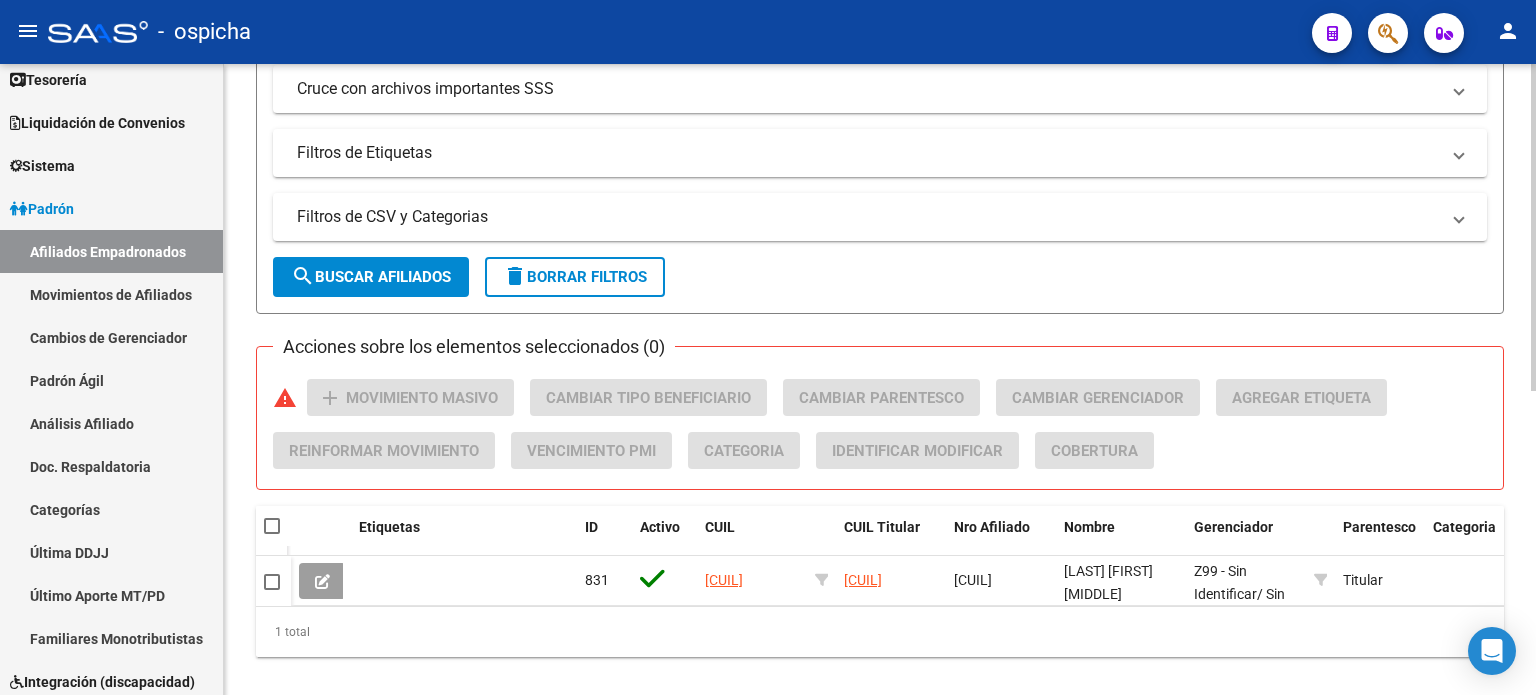 scroll, scrollTop: 586, scrollLeft: 0, axis: vertical 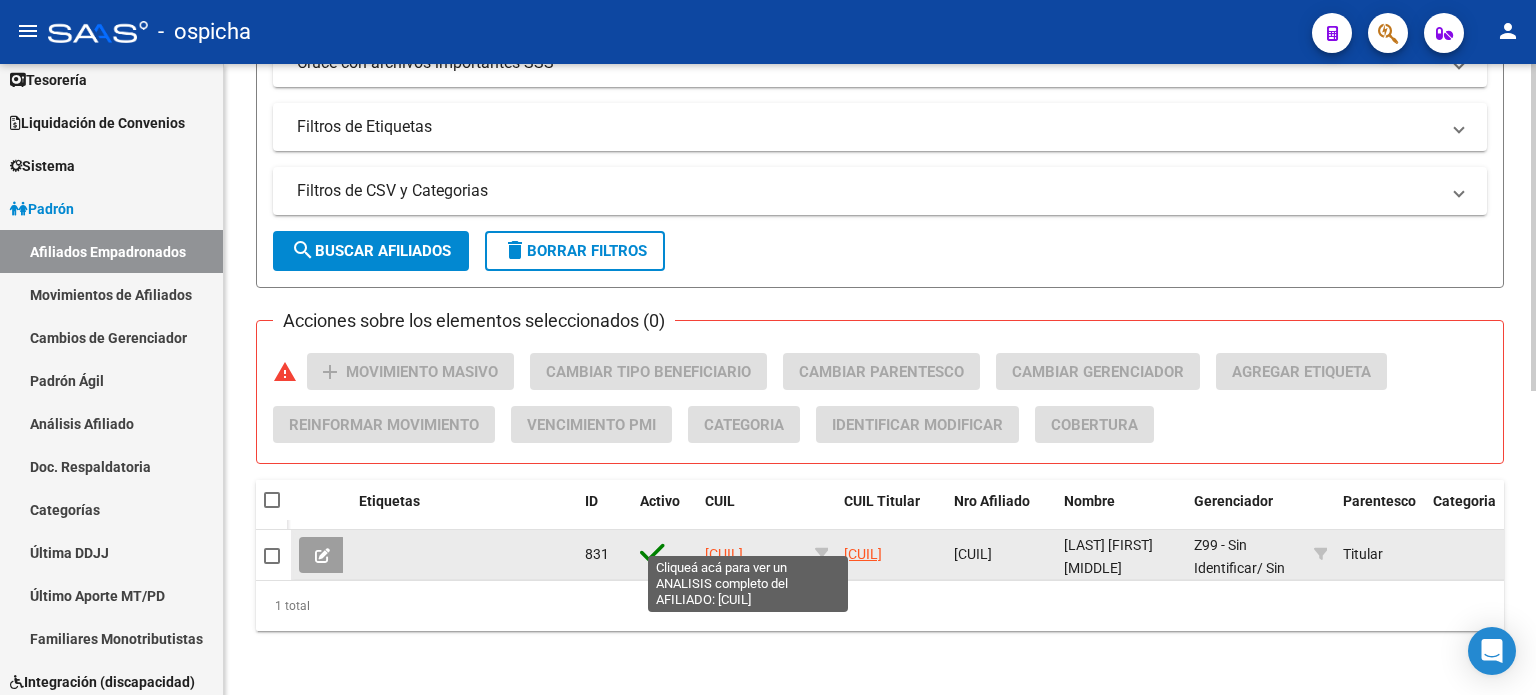 click on "[CUIL]" 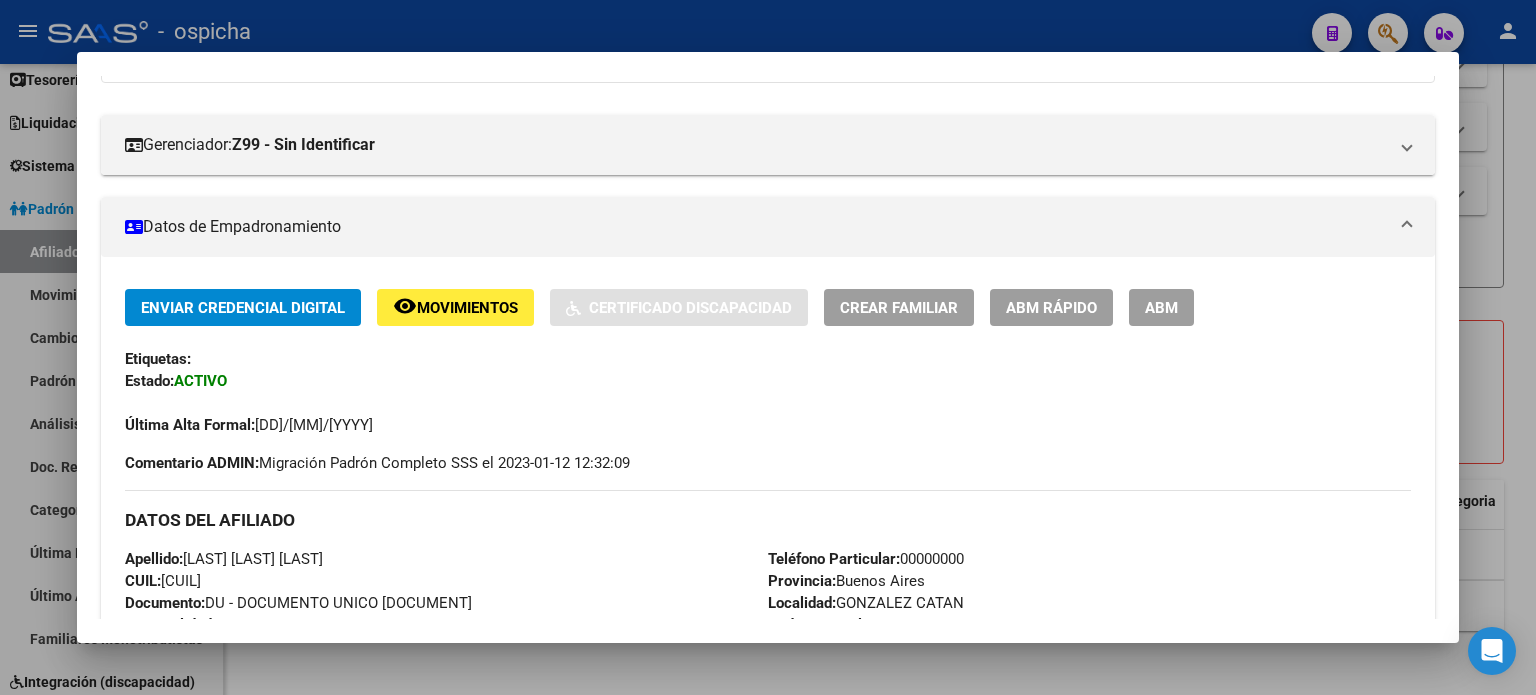 scroll, scrollTop: 527, scrollLeft: 0, axis: vertical 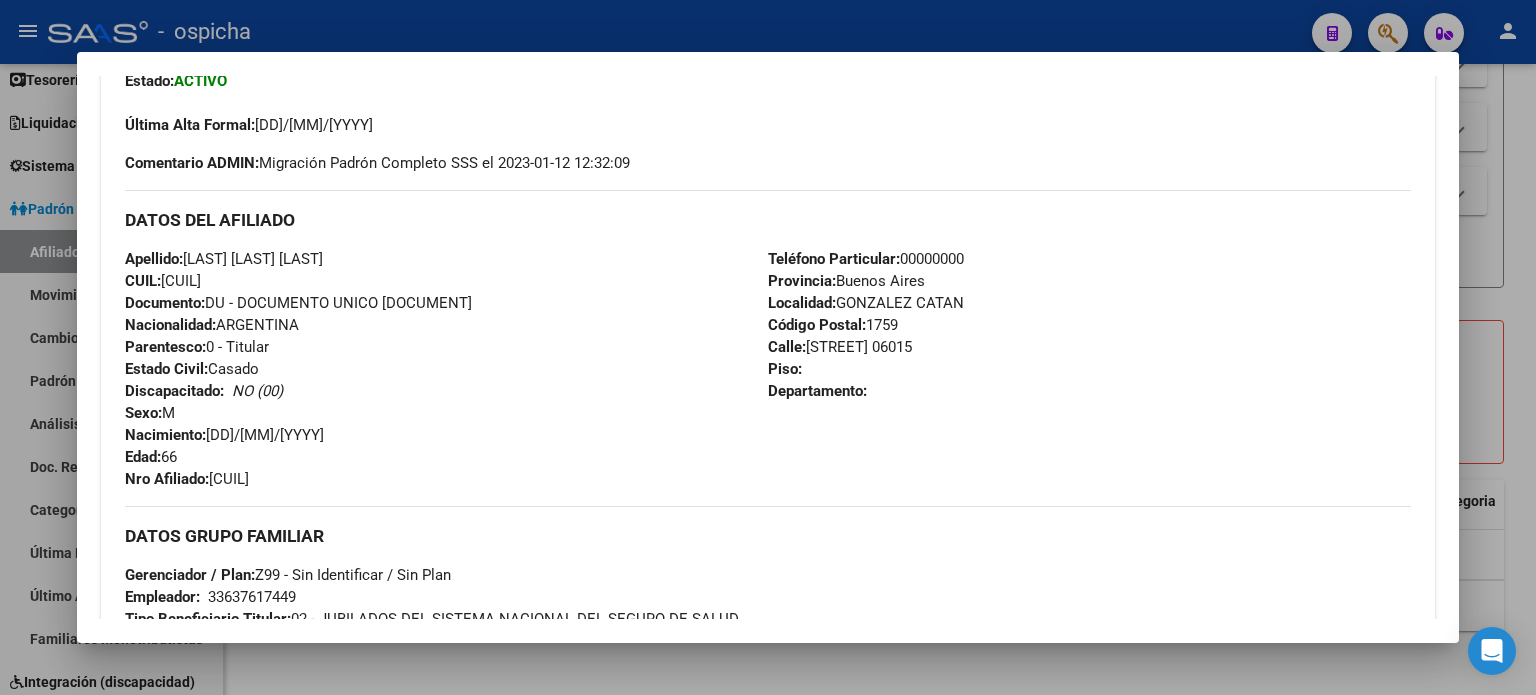 drag, startPoint x: 127, startPoint y: 215, endPoint x: 1060, endPoint y: 436, distance: 958.81696 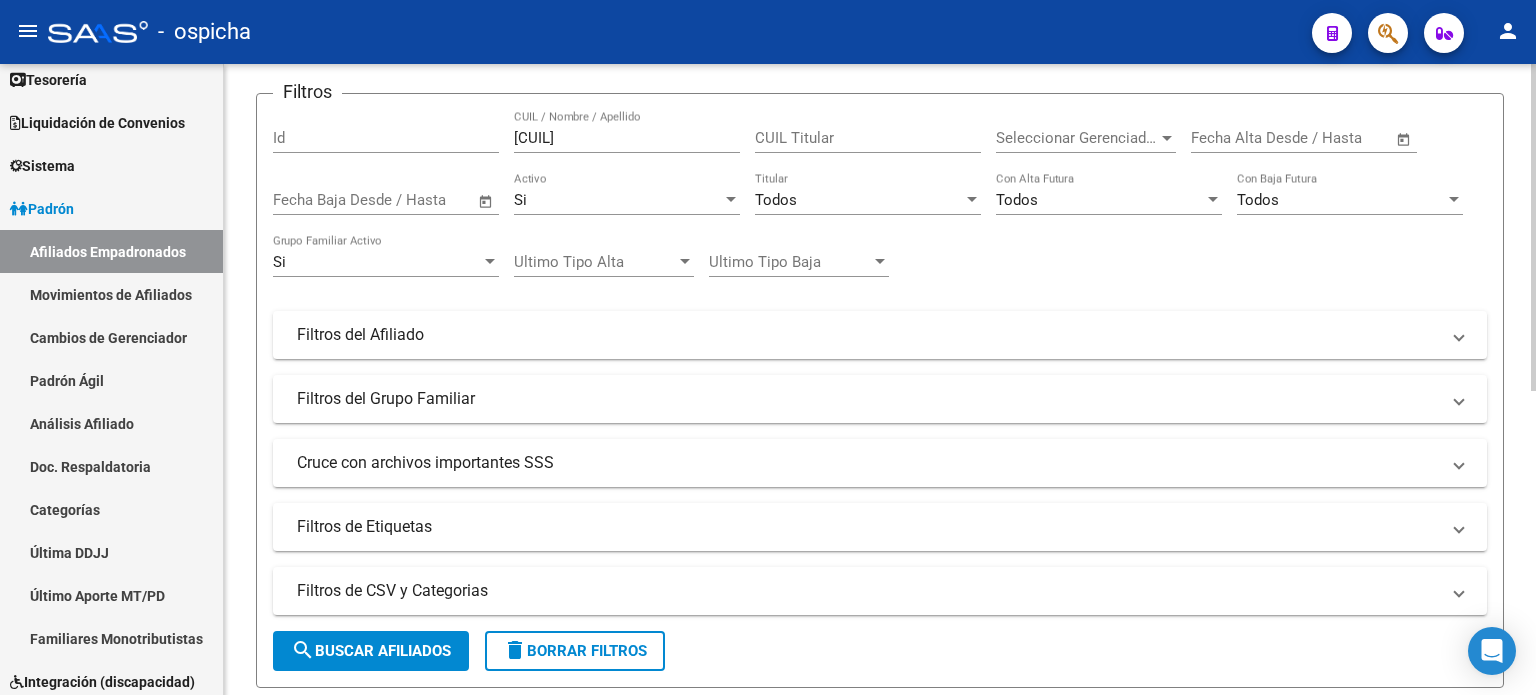 scroll, scrollTop: 0, scrollLeft: 0, axis: both 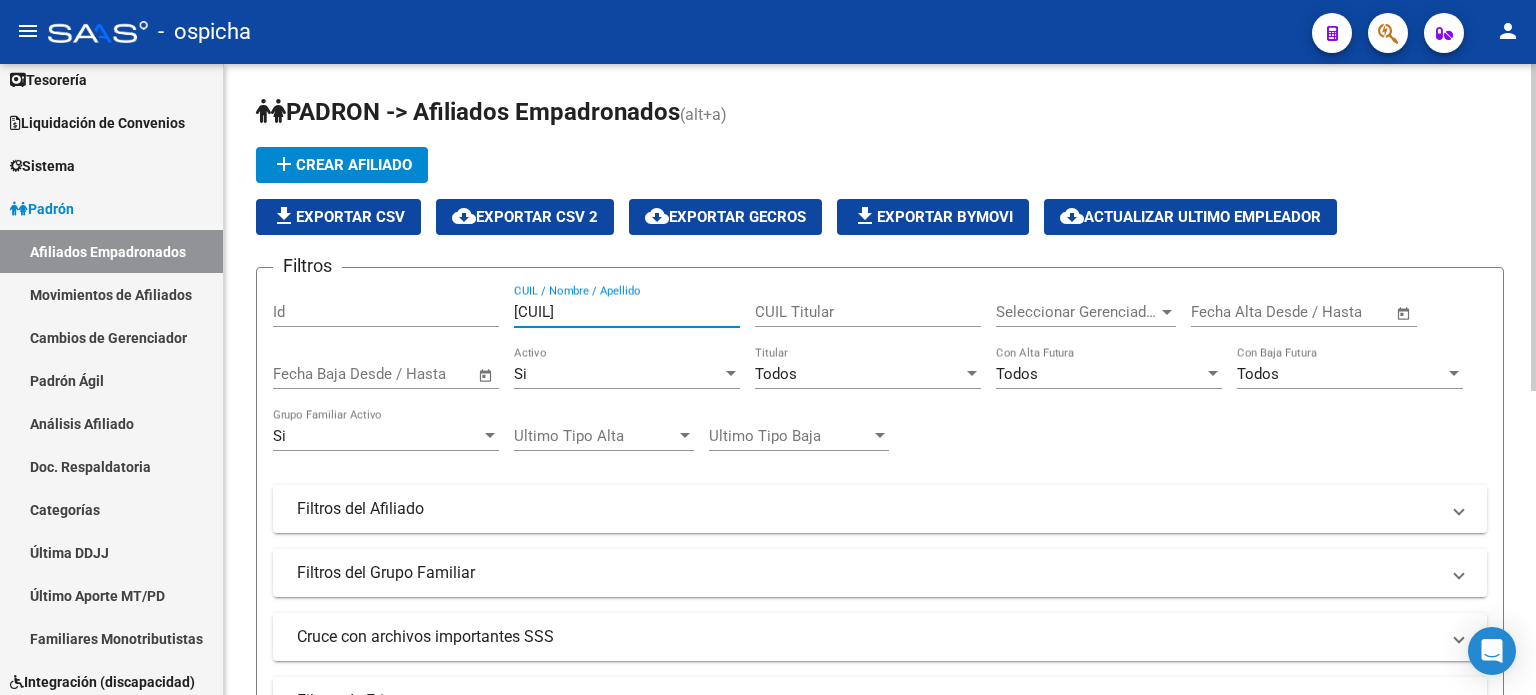 drag, startPoint x: 632, startPoint y: 319, endPoint x: 519, endPoint y: 312, distance: 113.216606 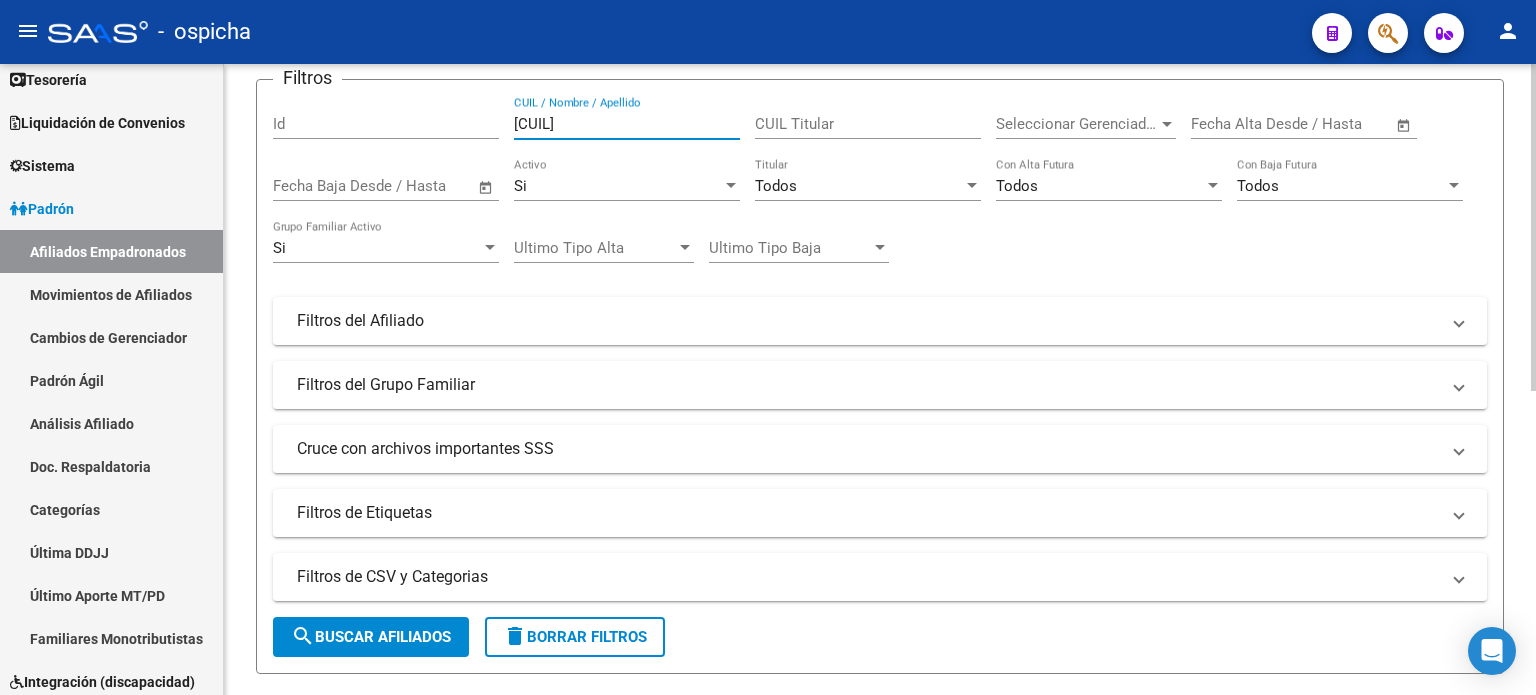 scroll, scrollTop: 300, scrollLeft: 0, axis: vertical 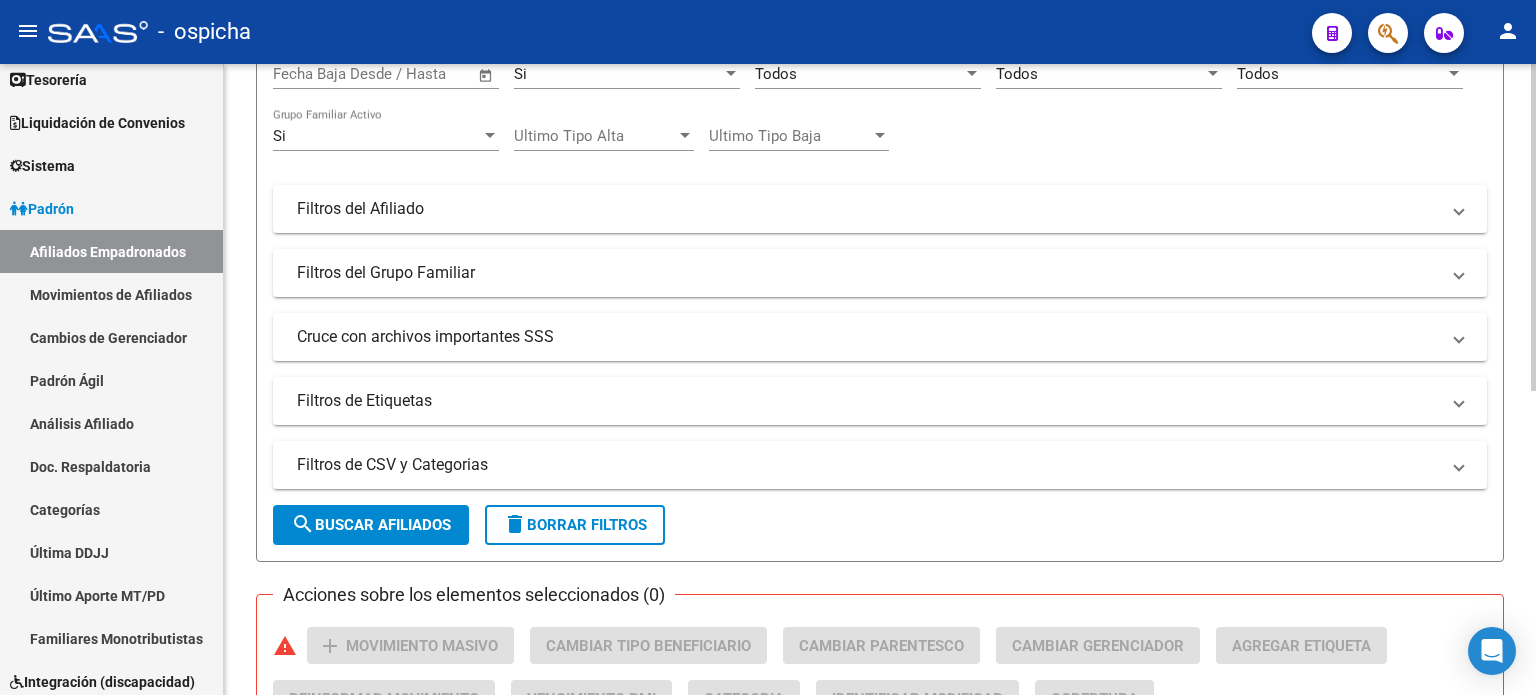 type on "[CUIL]" 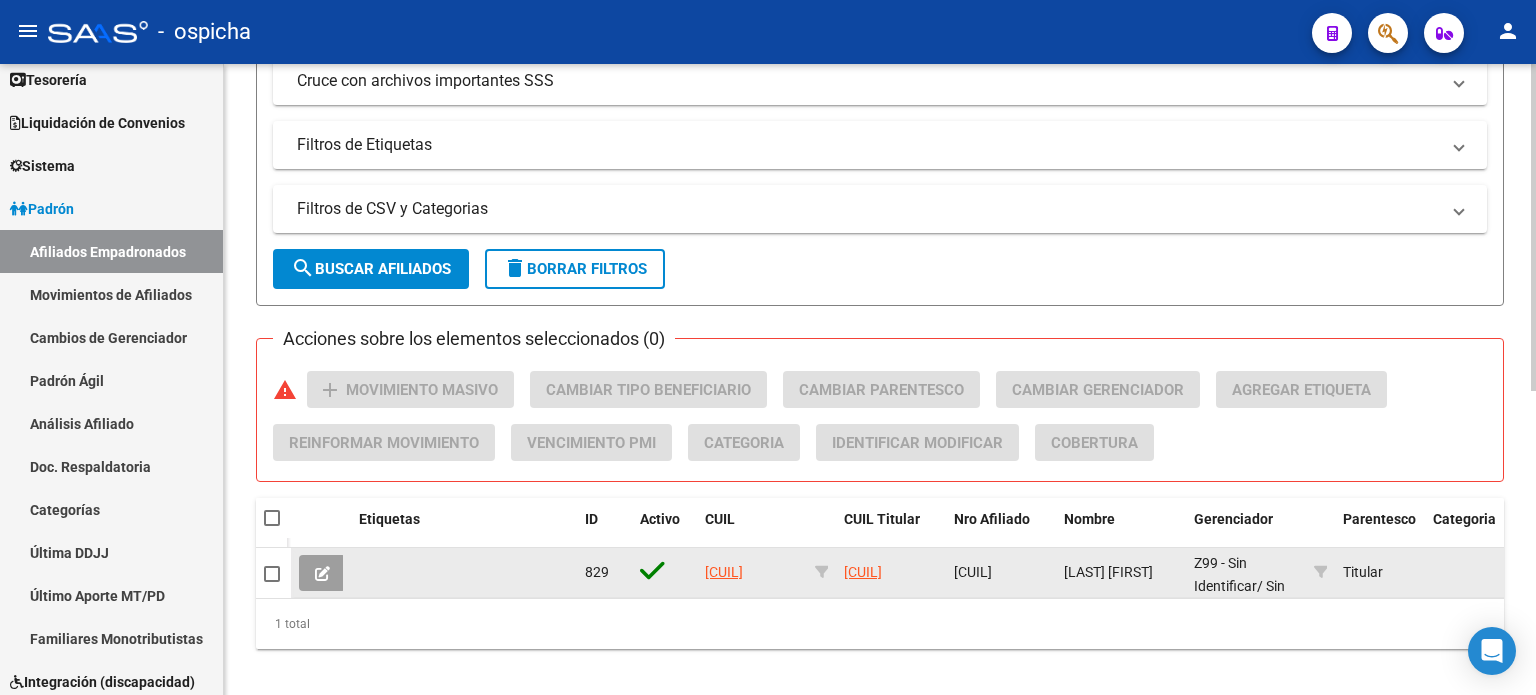 scroll, scrollTop: 586, scrollLeft: 0, axis: vertical 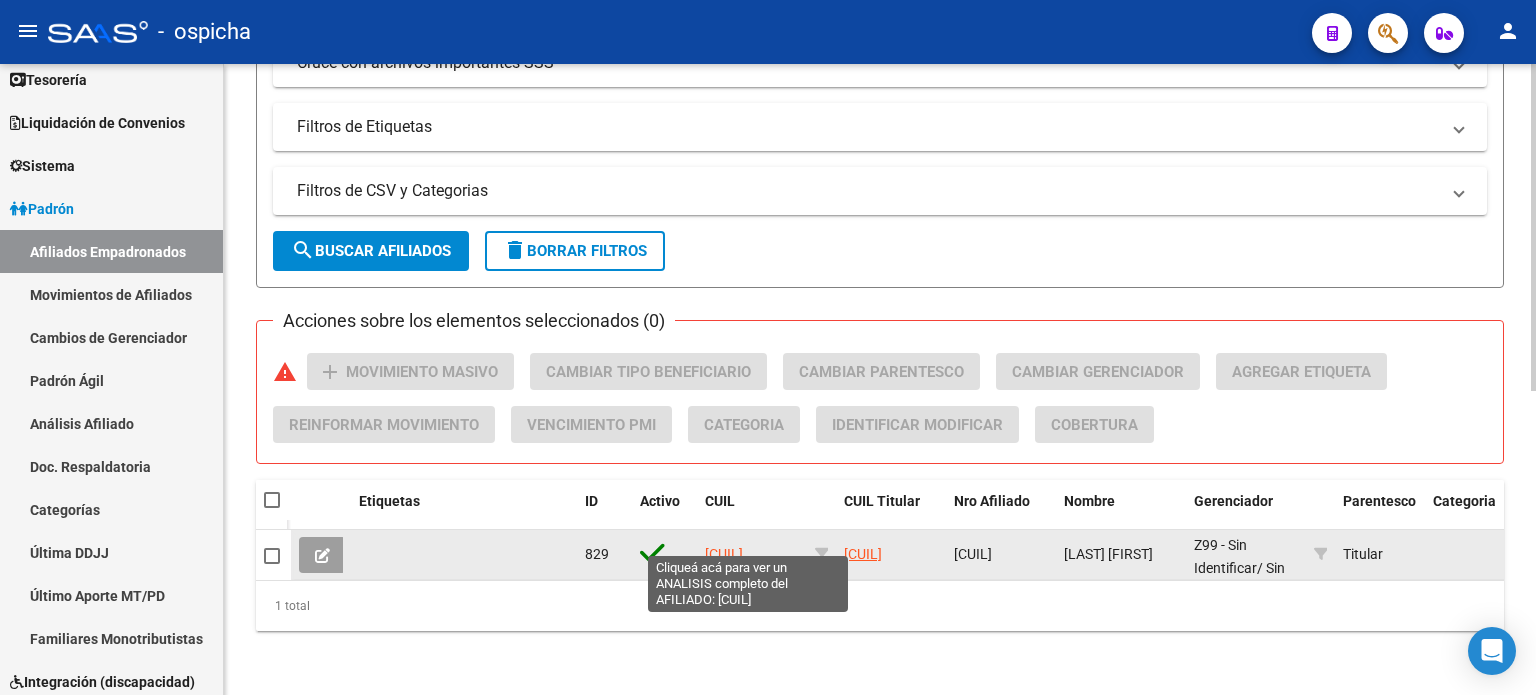 click on "[CUIL]" 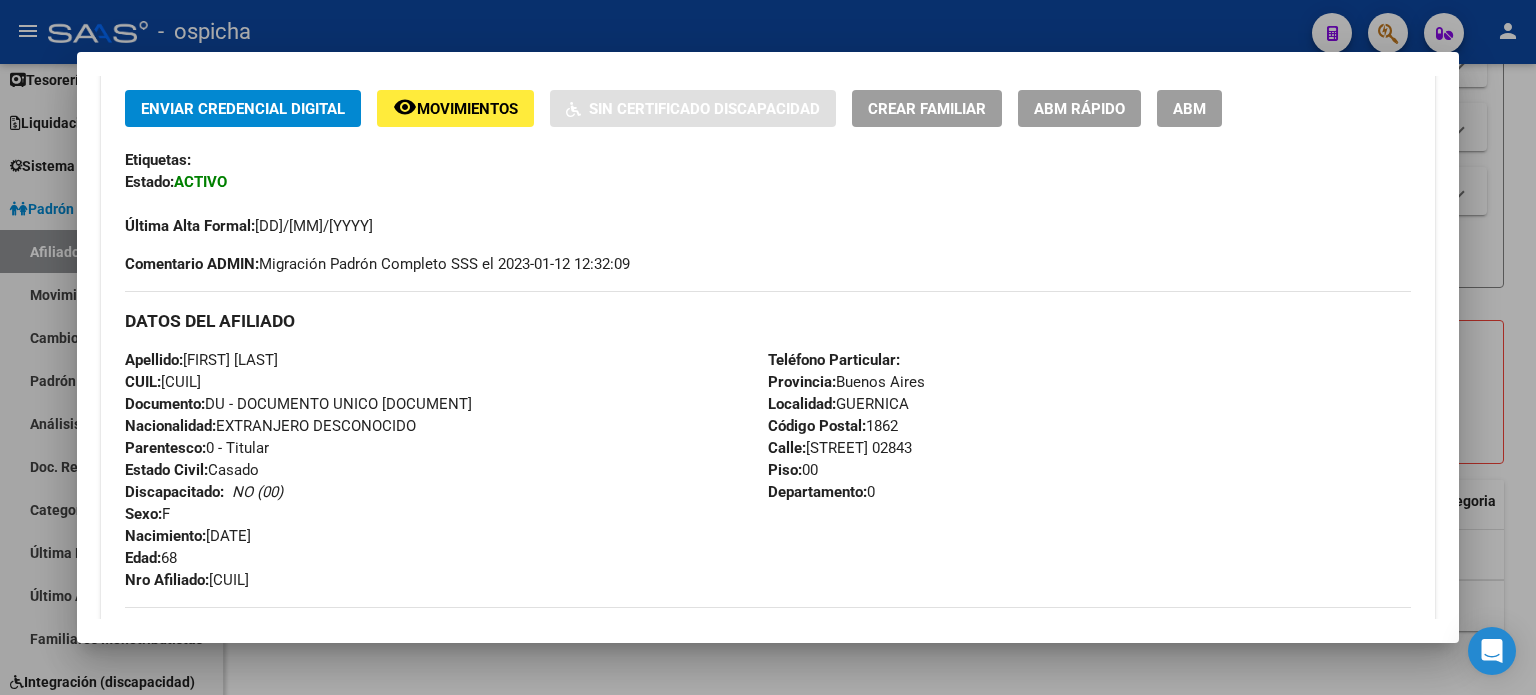 scroll, scrollTop: 500, scrollLeft: 0, axis: vertical 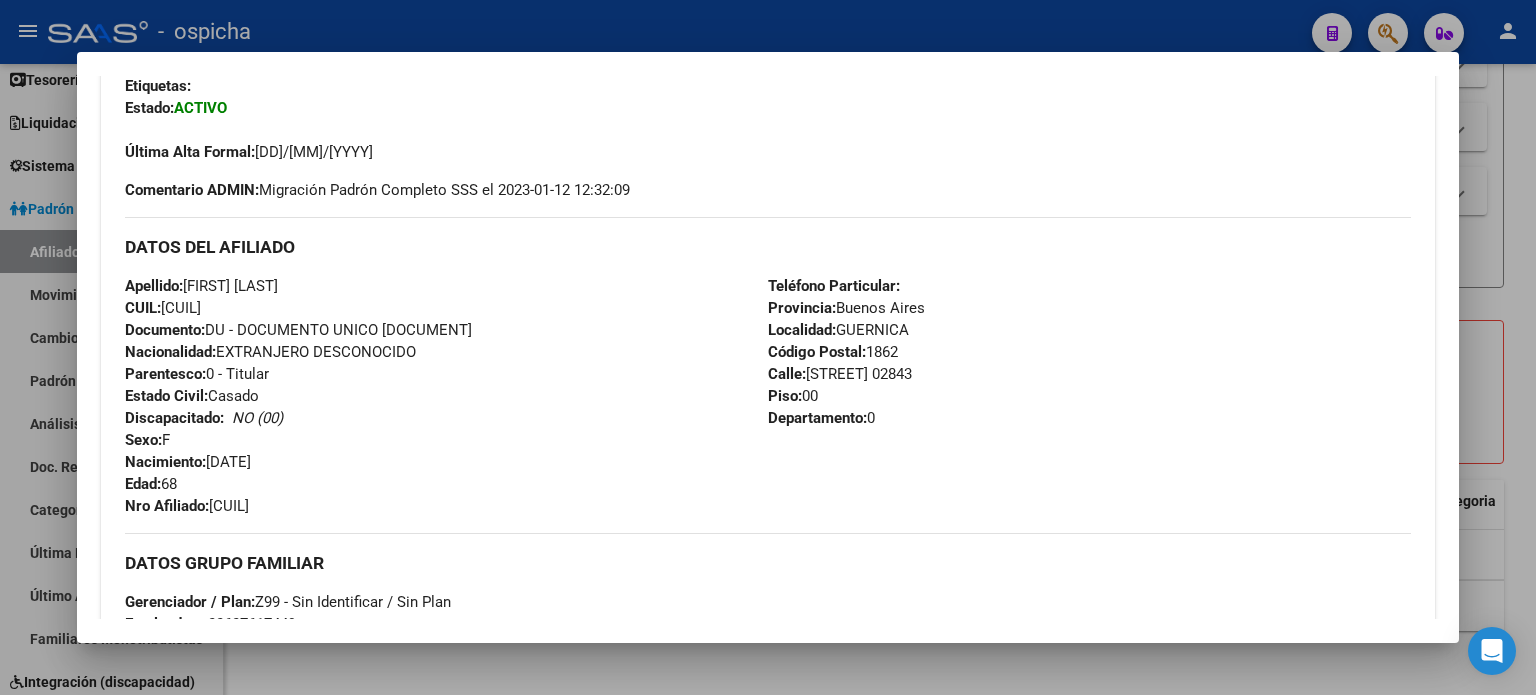 drag, startPoint x: 125, startPoint y: 244, endPoint x: 887, endPoint y: 439, distance: 786.5552 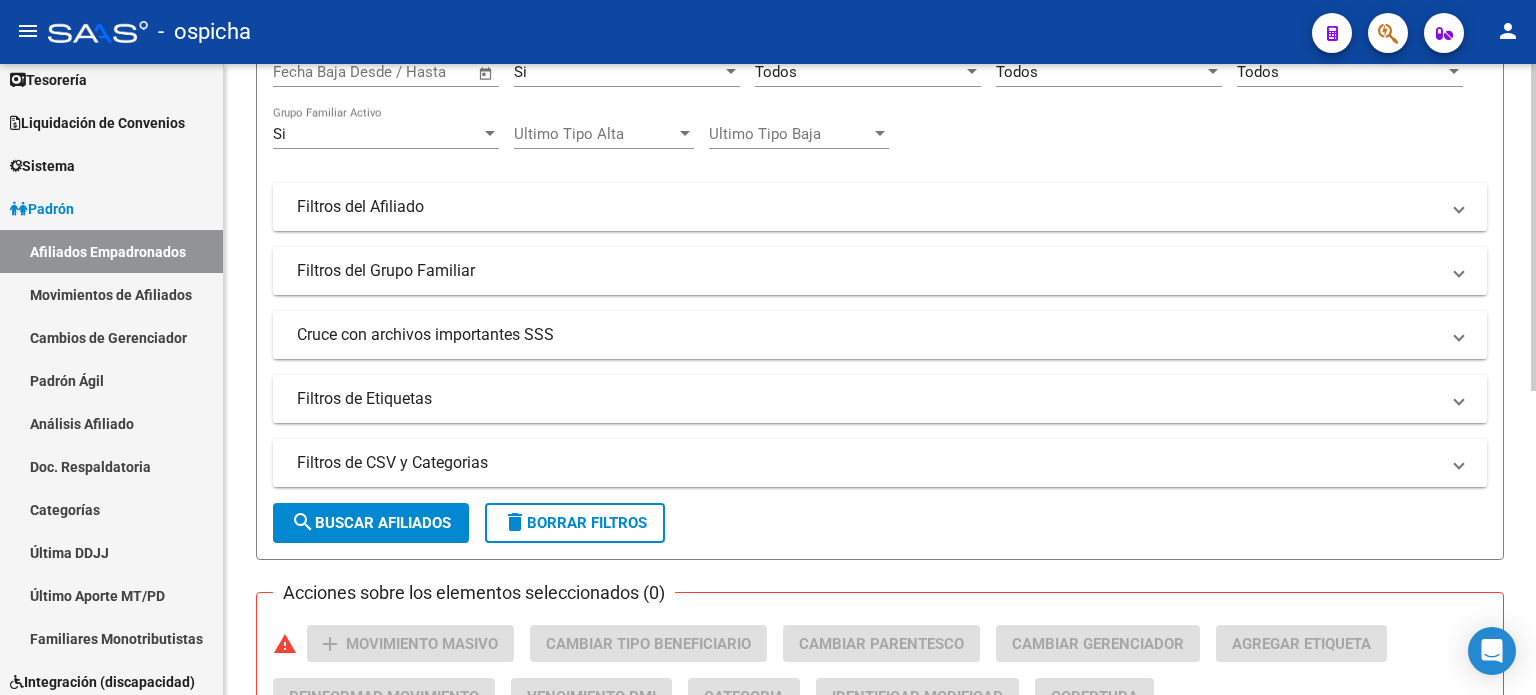 scroll, scrollTop: 0, scrollLeft: 0, axis: both 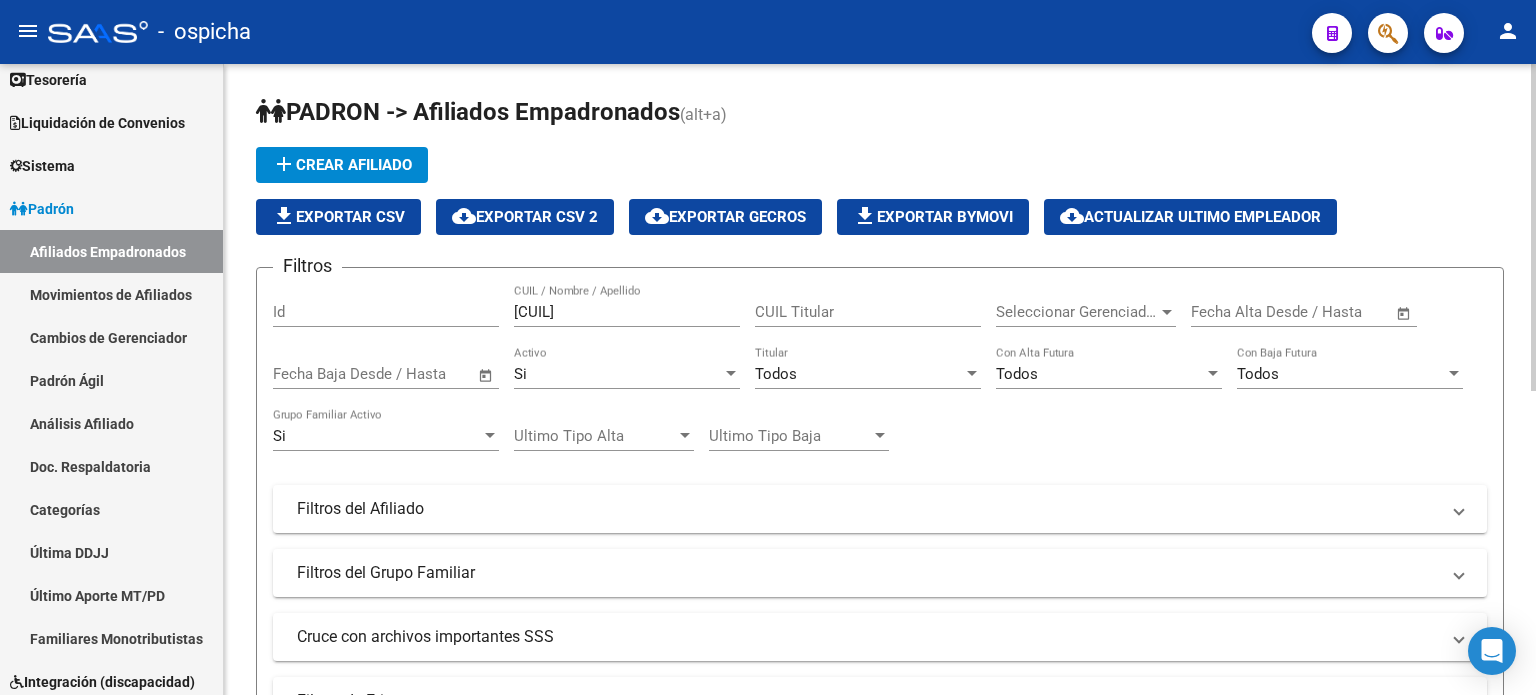drag, startPoint x: 618, startPoint y: 300, endPoint x: 518, endPoint y: 307, distance: 100.2447 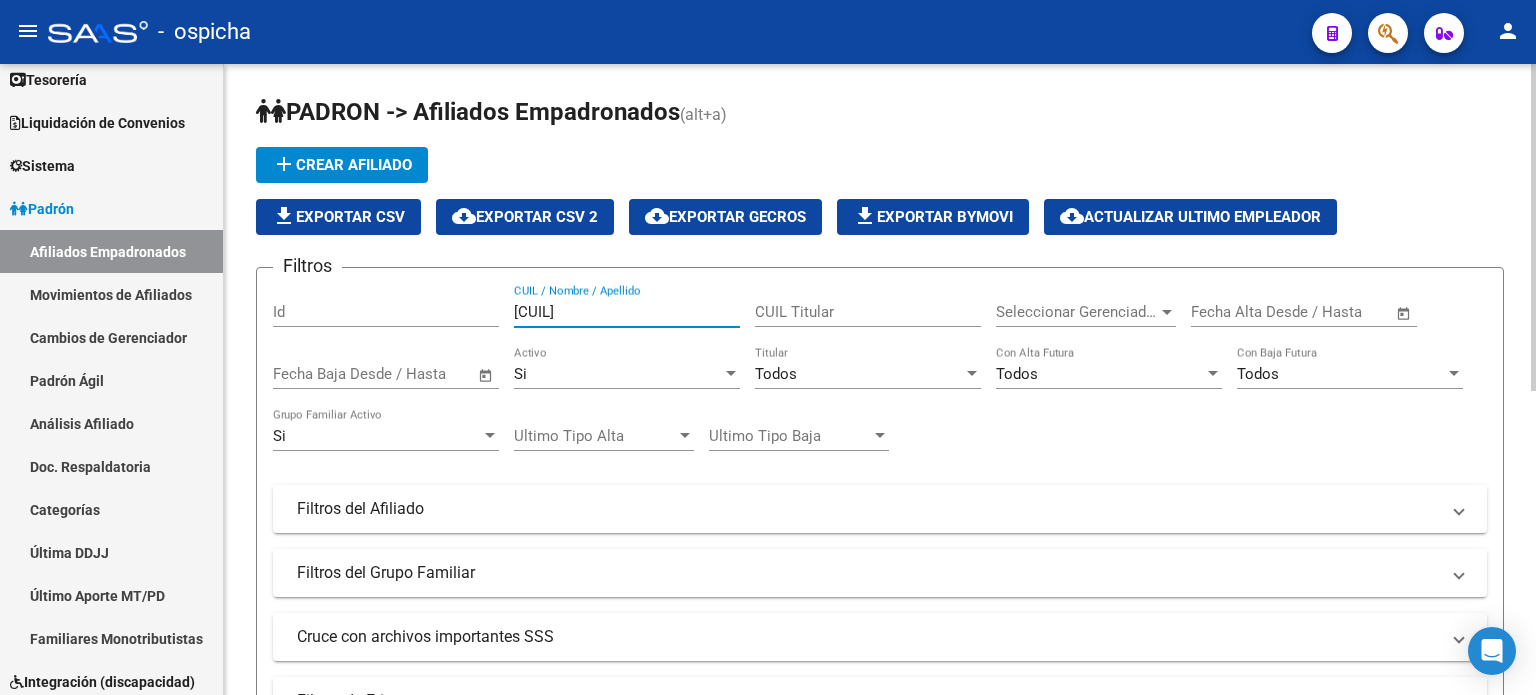 drag, startPoint x: 588, startPoint y: 315, endPoint x: 468, endPoint y: 315, distance: 120 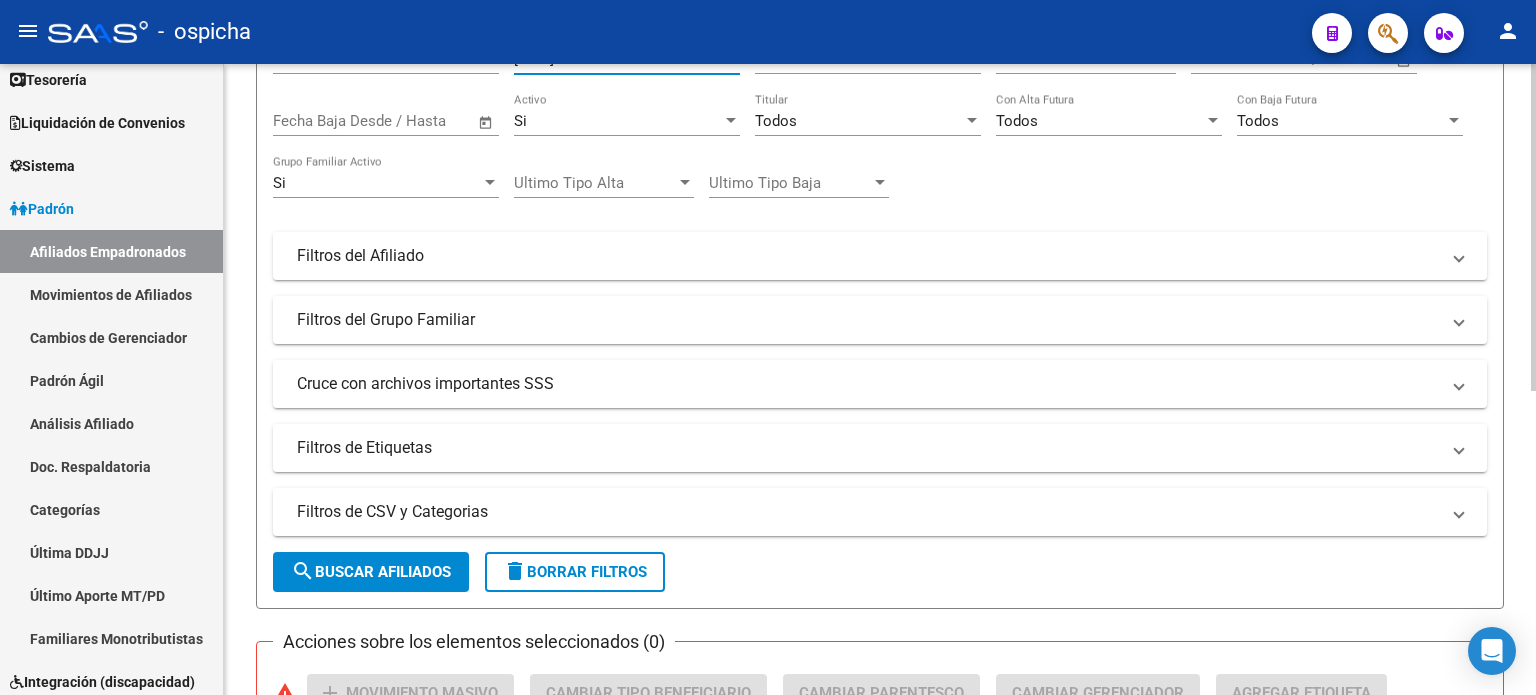 scroll, scrollTop: 300, scrollLeft: 0, axis: vertical 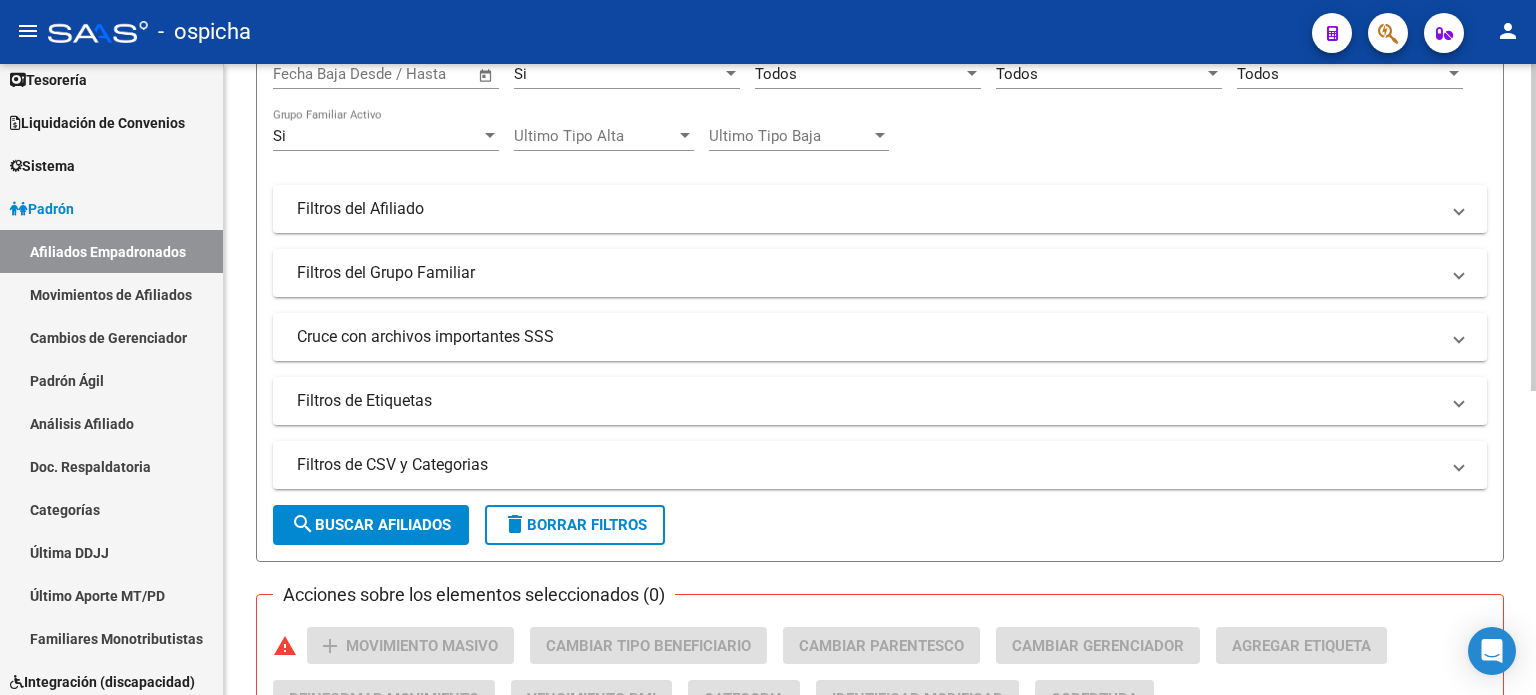 type on "[CUIL]" 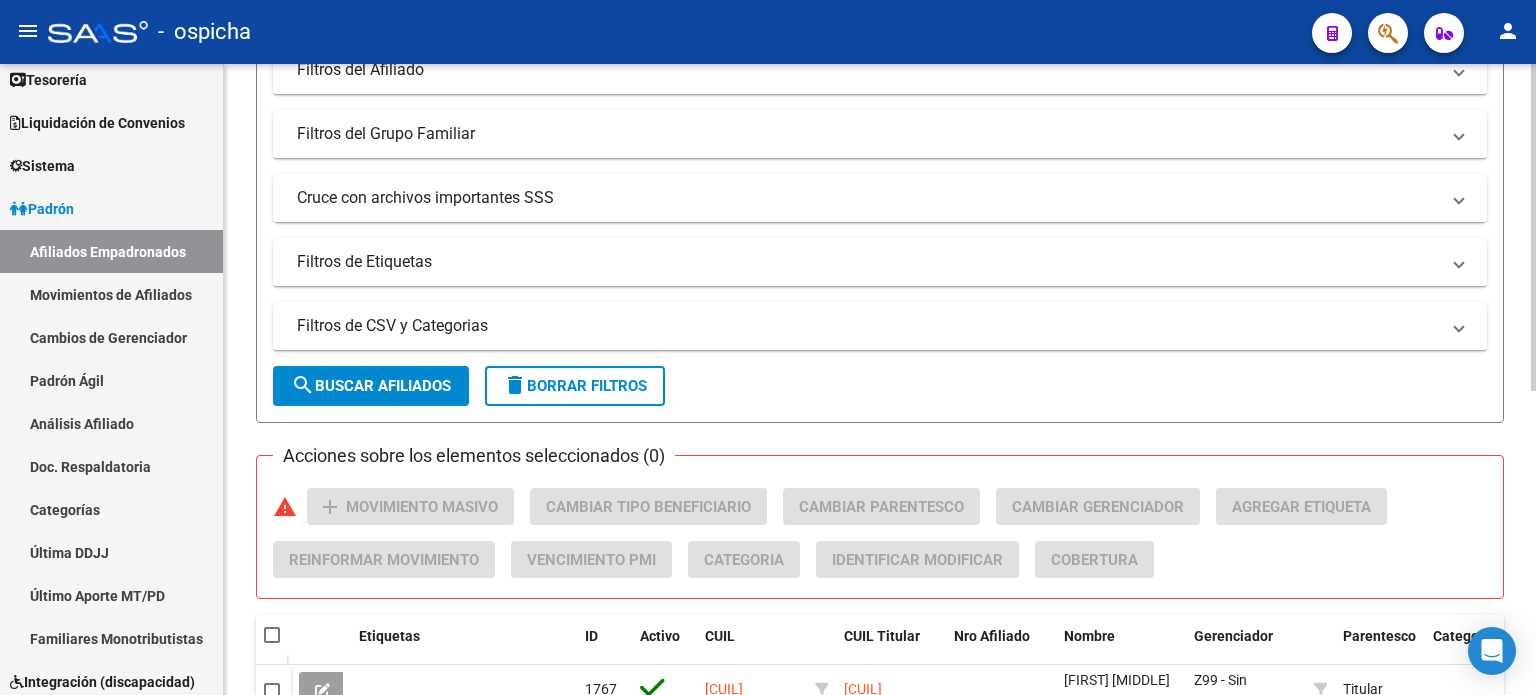 scroll, scrollTop: 586, scrollLeft: 0, axis: vertical 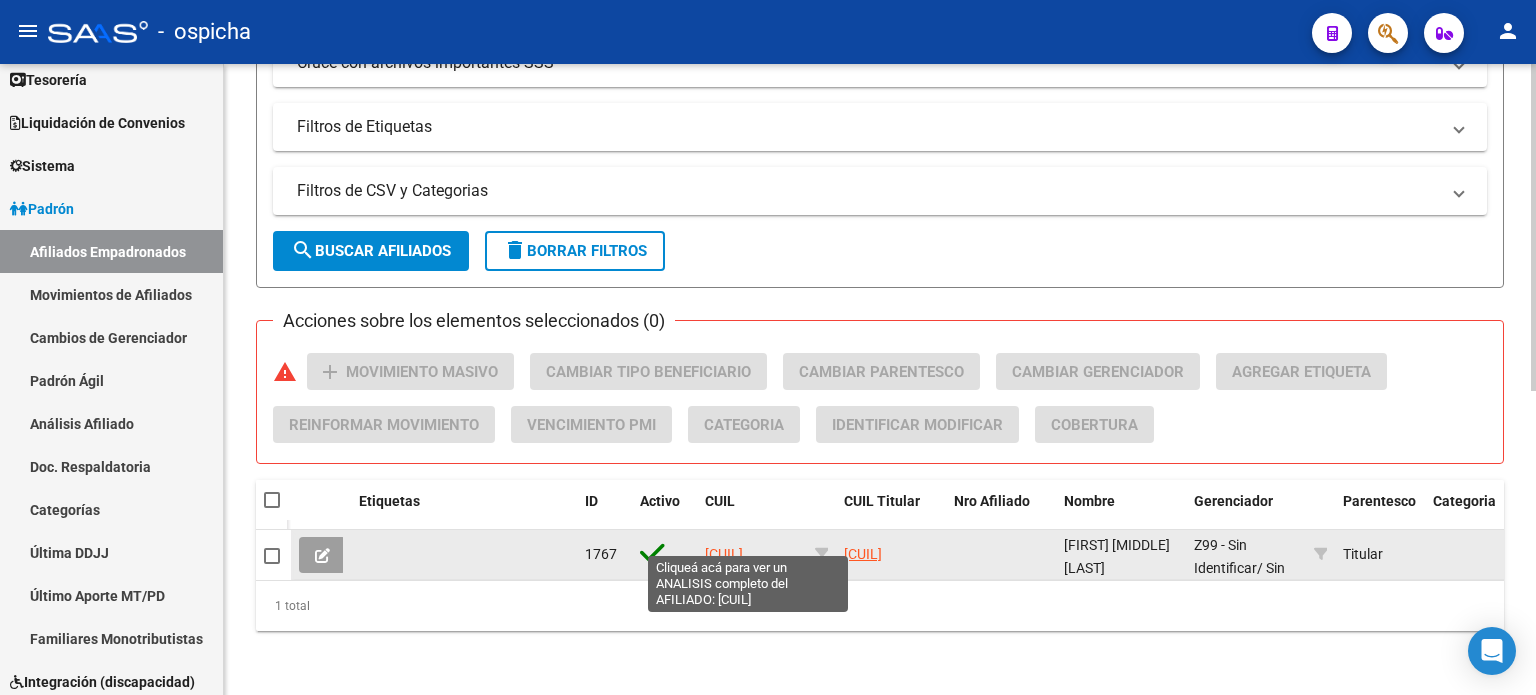 click on "[CUIL]" 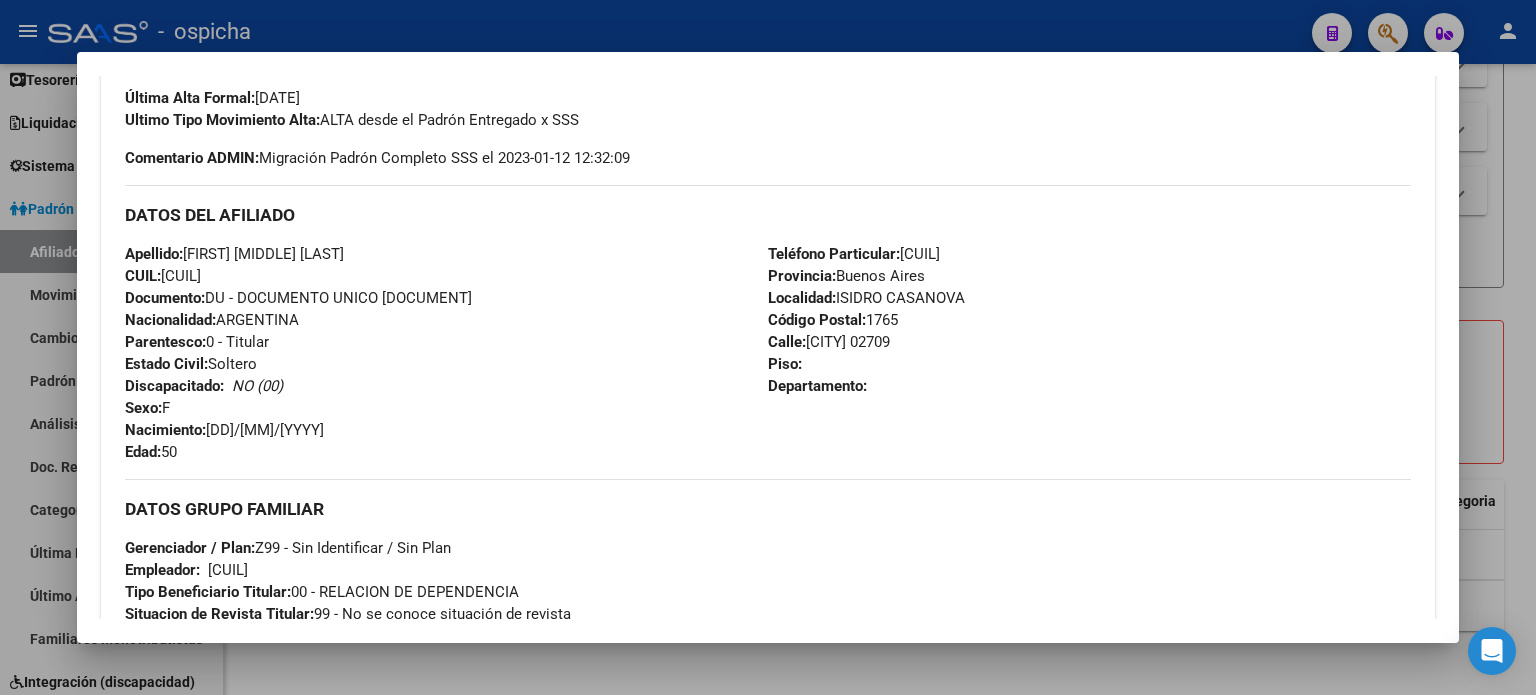 scroll, scrollTop: 600, scrollLeft: 0, axis: vertical 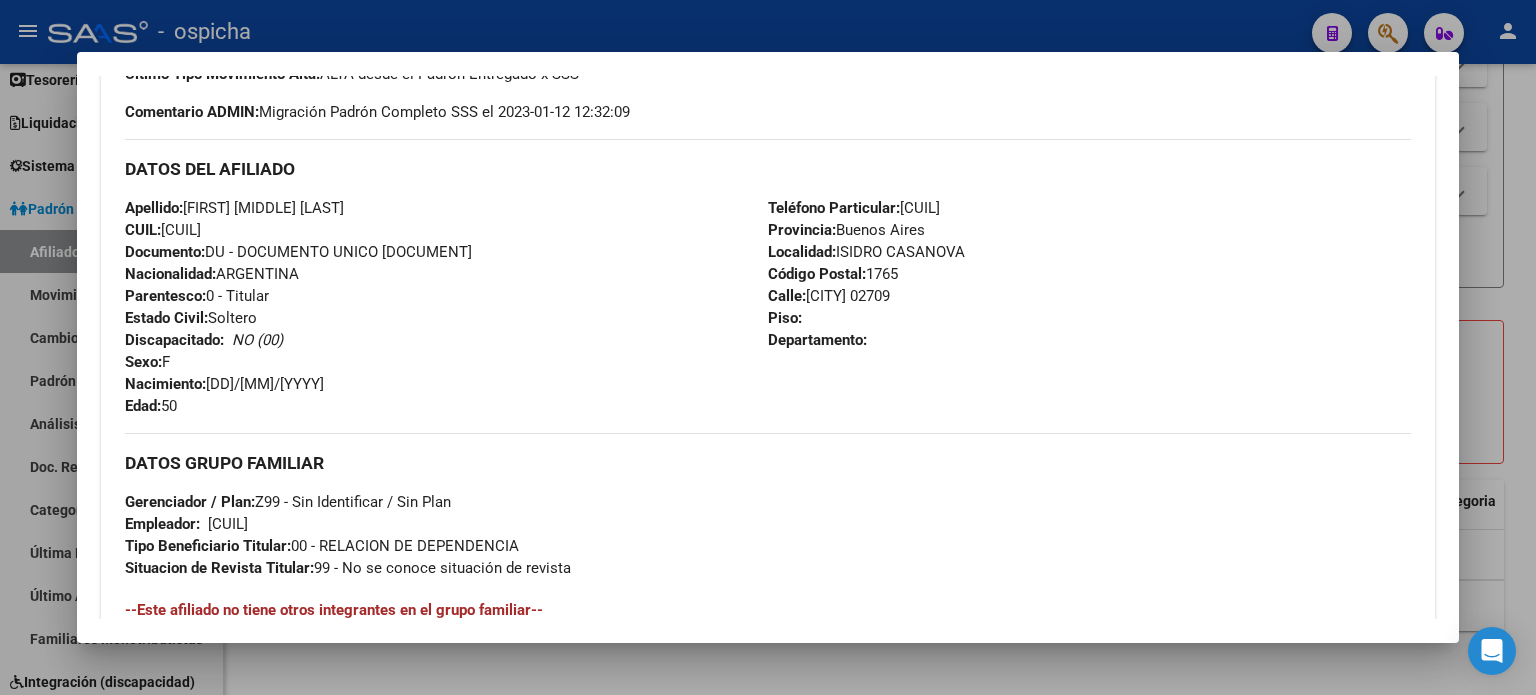 drag, startPoint x: 124, startPoint y: 170, endPoint x: 874, endPoint y: 350, distance: 771.2976 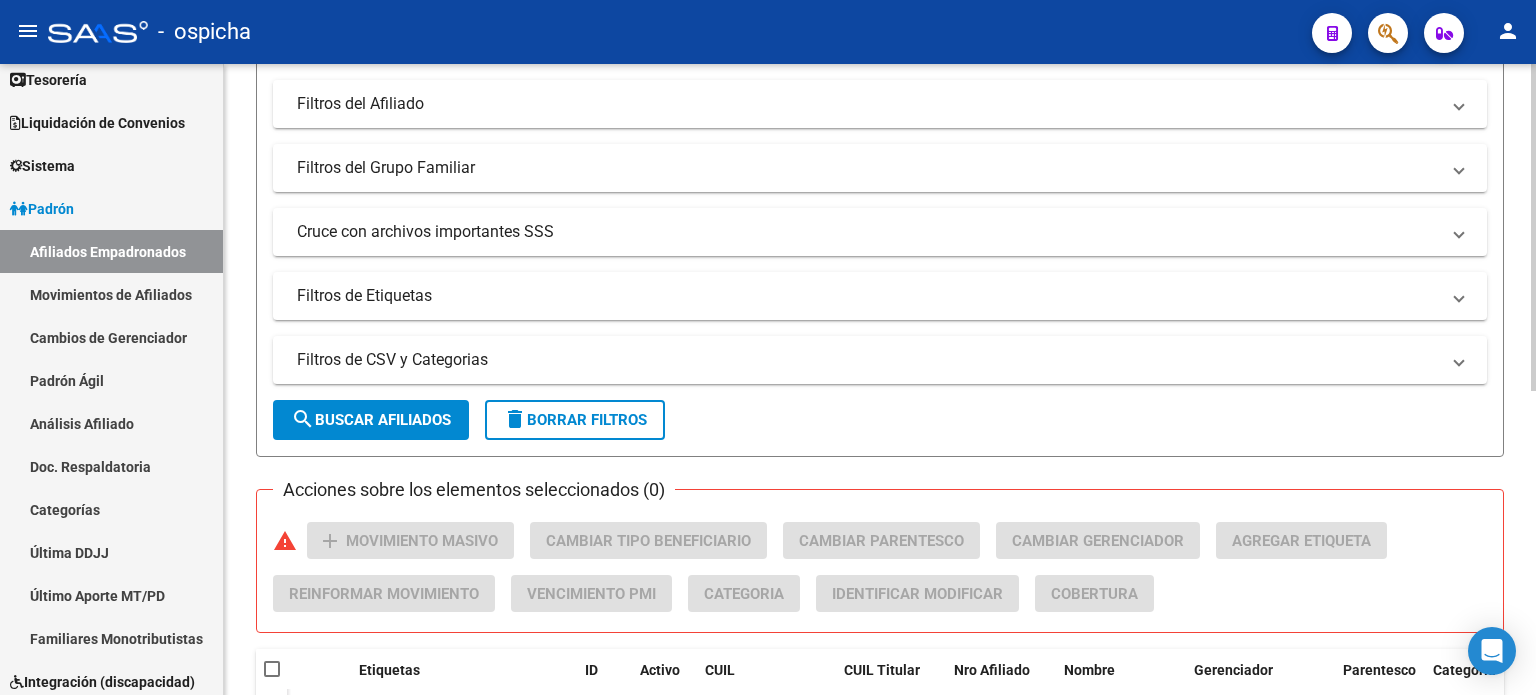 scroll, scrollTop: 186, scrollLeft: 0, axis: vertical 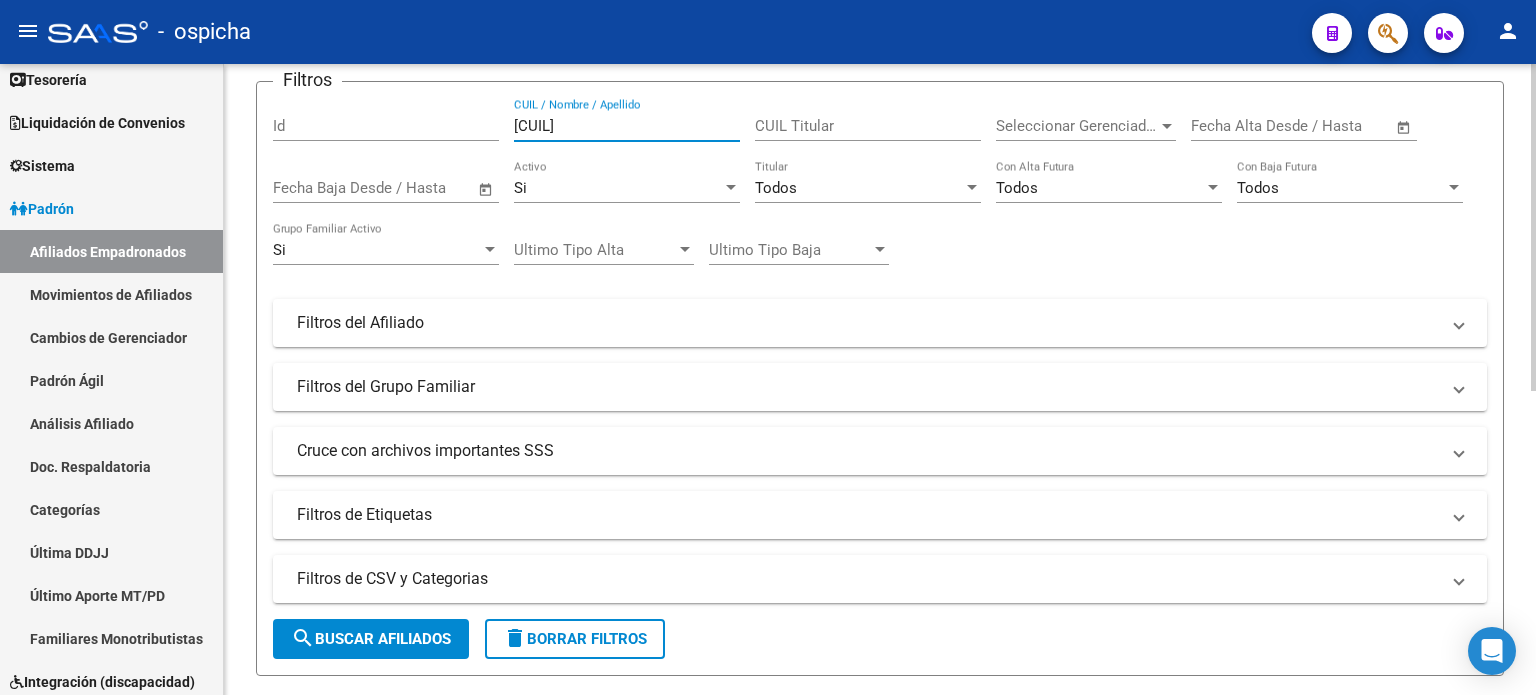 drag, startPoint x: 620, startPoint y: 123, endPoint x: 499, endPoint y: 123, distance: 121 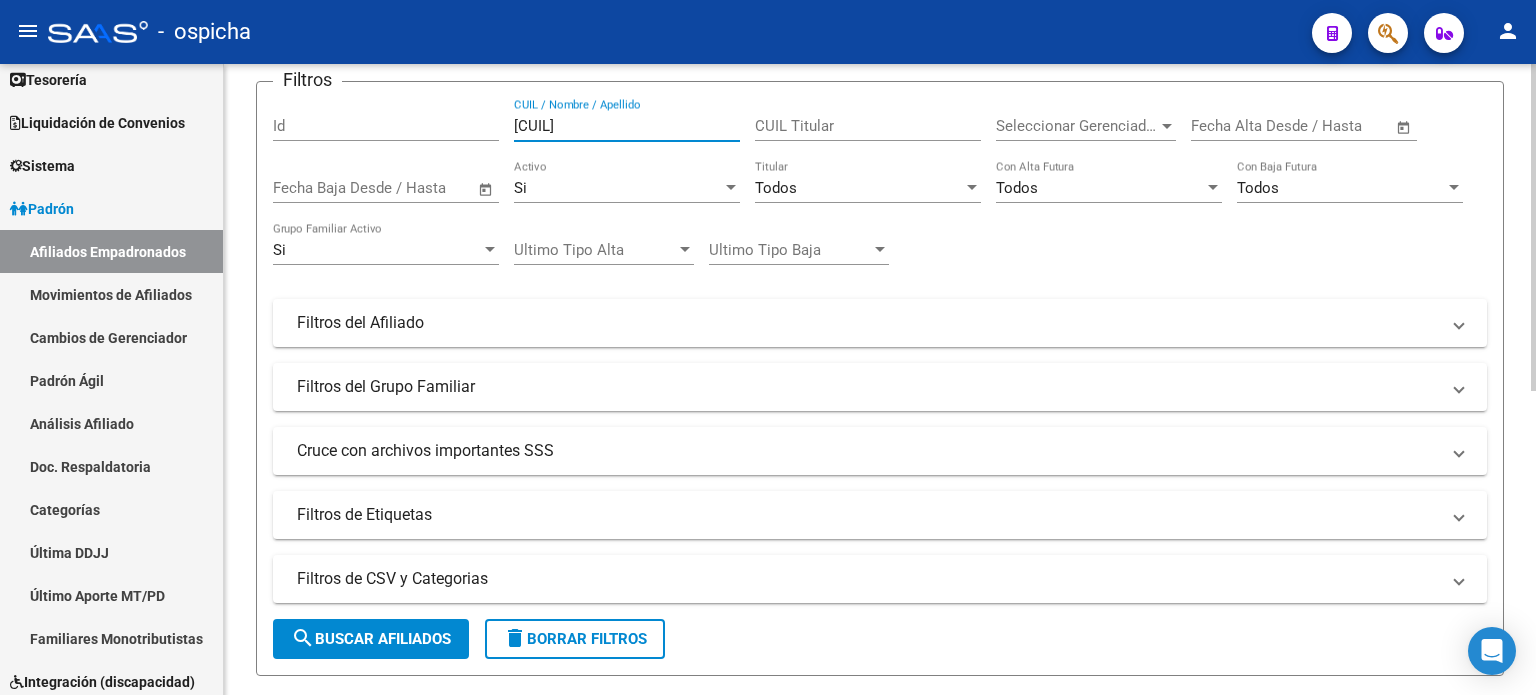 type on "[CUIL]" 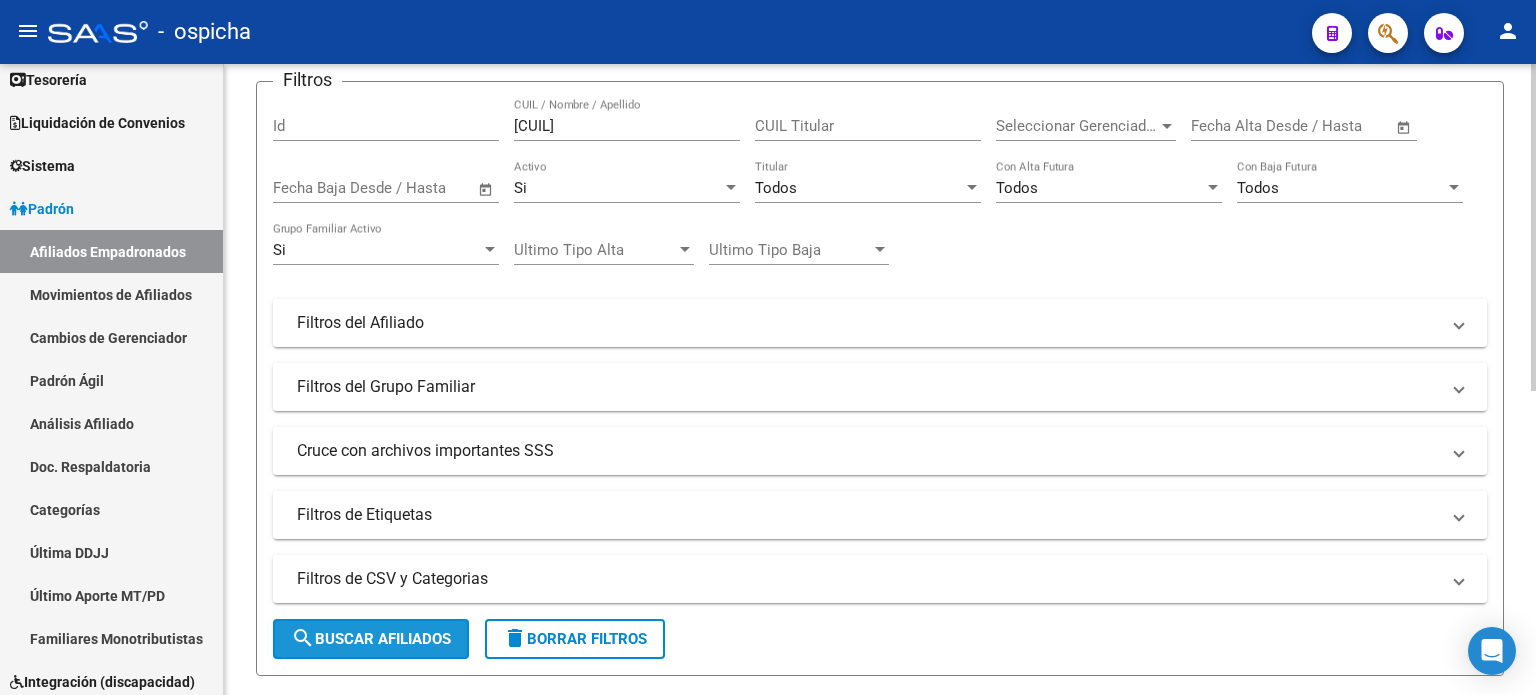 click on "search  Buscar Afiliados" 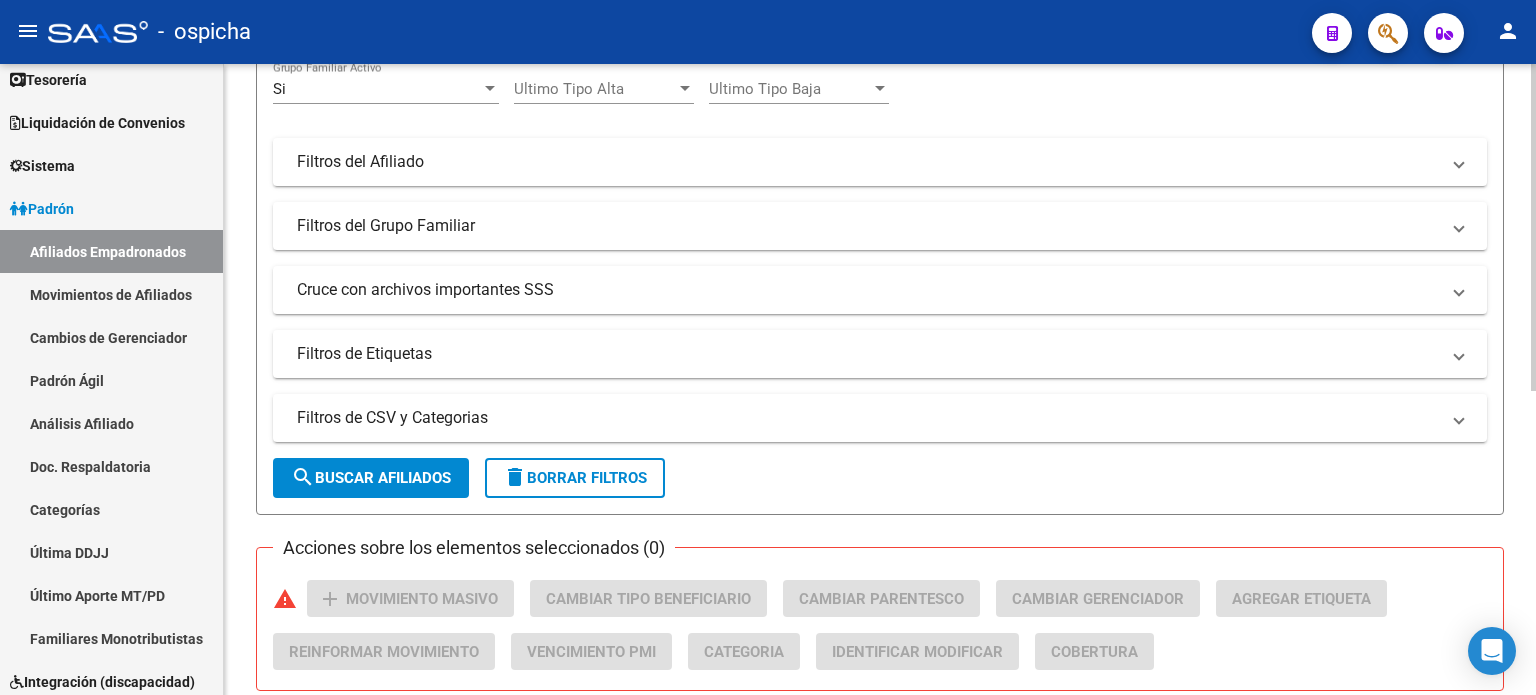 scroll, scrollTop: 586, scrollLeft: 0, axis: vertical 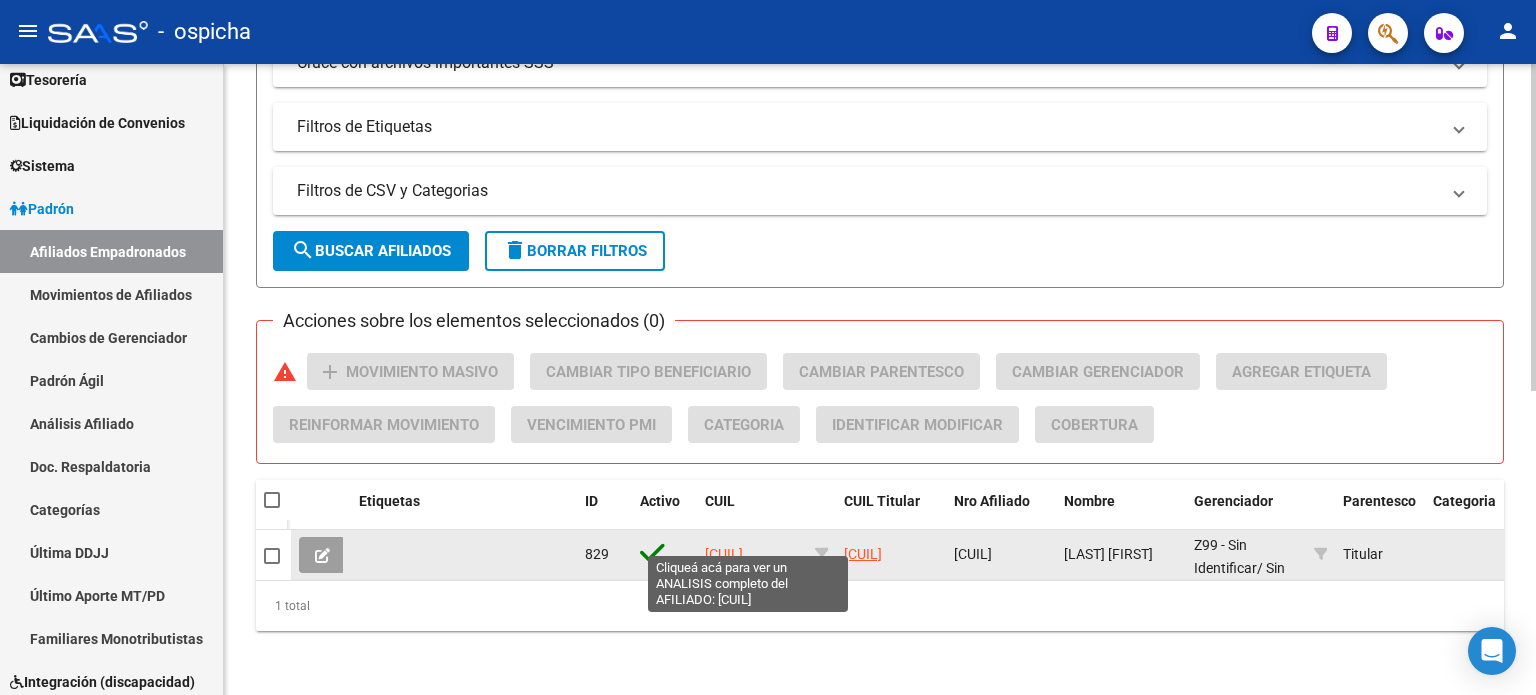 click on "[CUIL]" 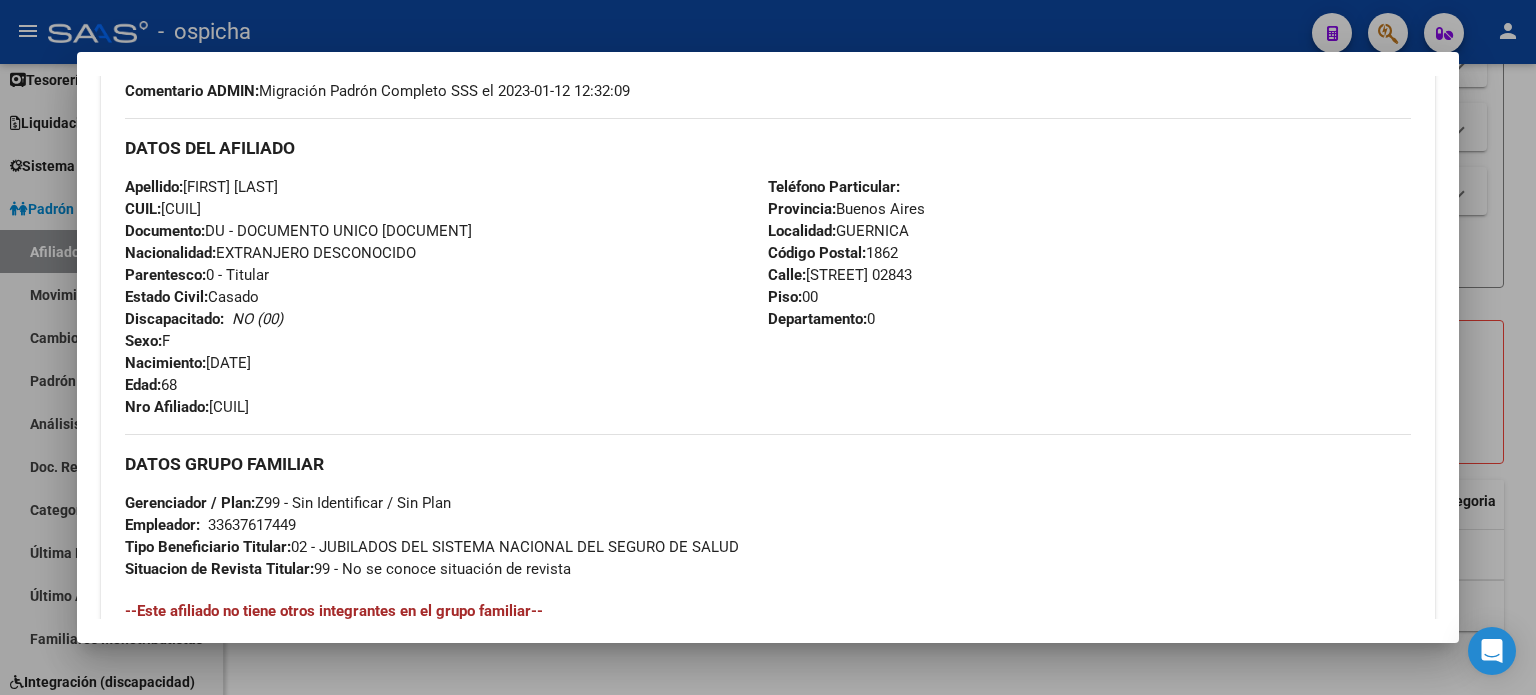scroll, scrollTop: 600, scrollLeft: 0, axis: vertical 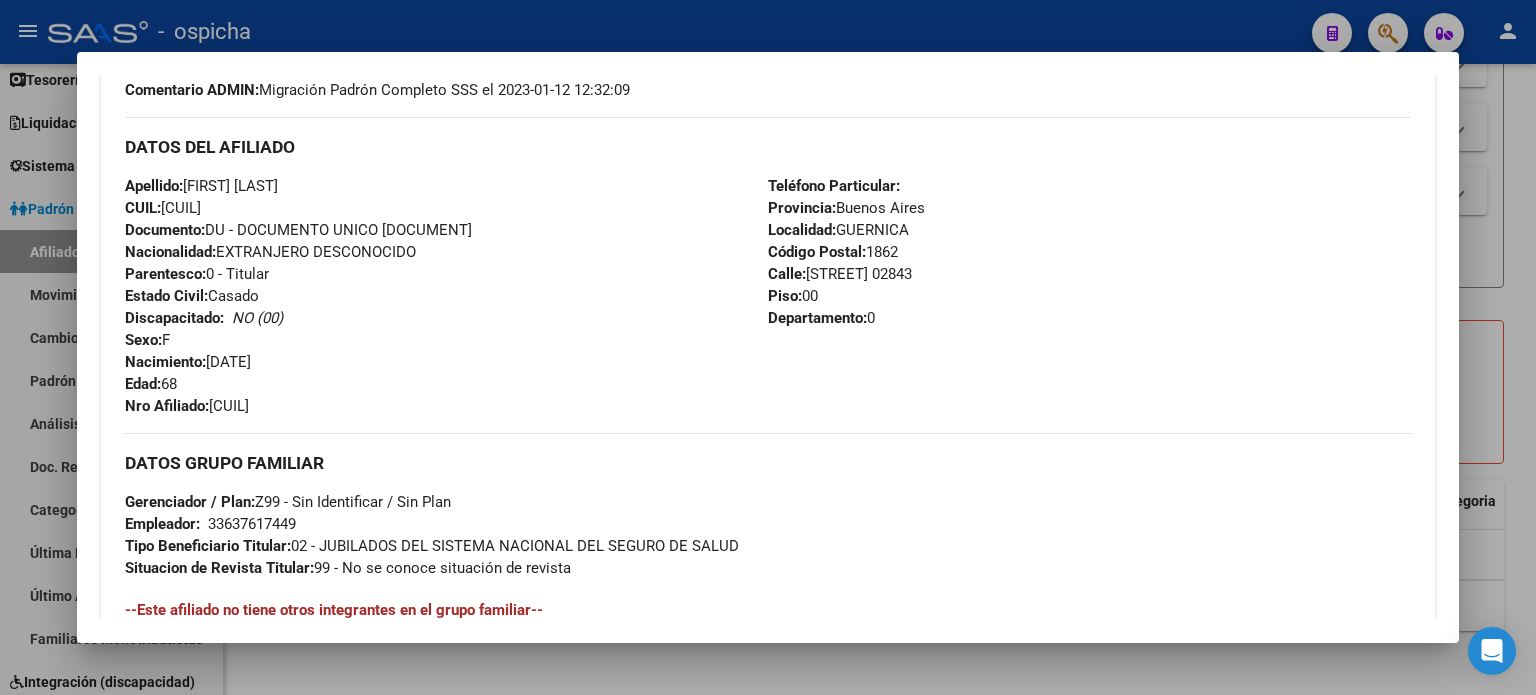 drag, startPoint x: 127, startPoint y: 146, endPoint x: 996, endPoint y: 308, distance: 883.9711 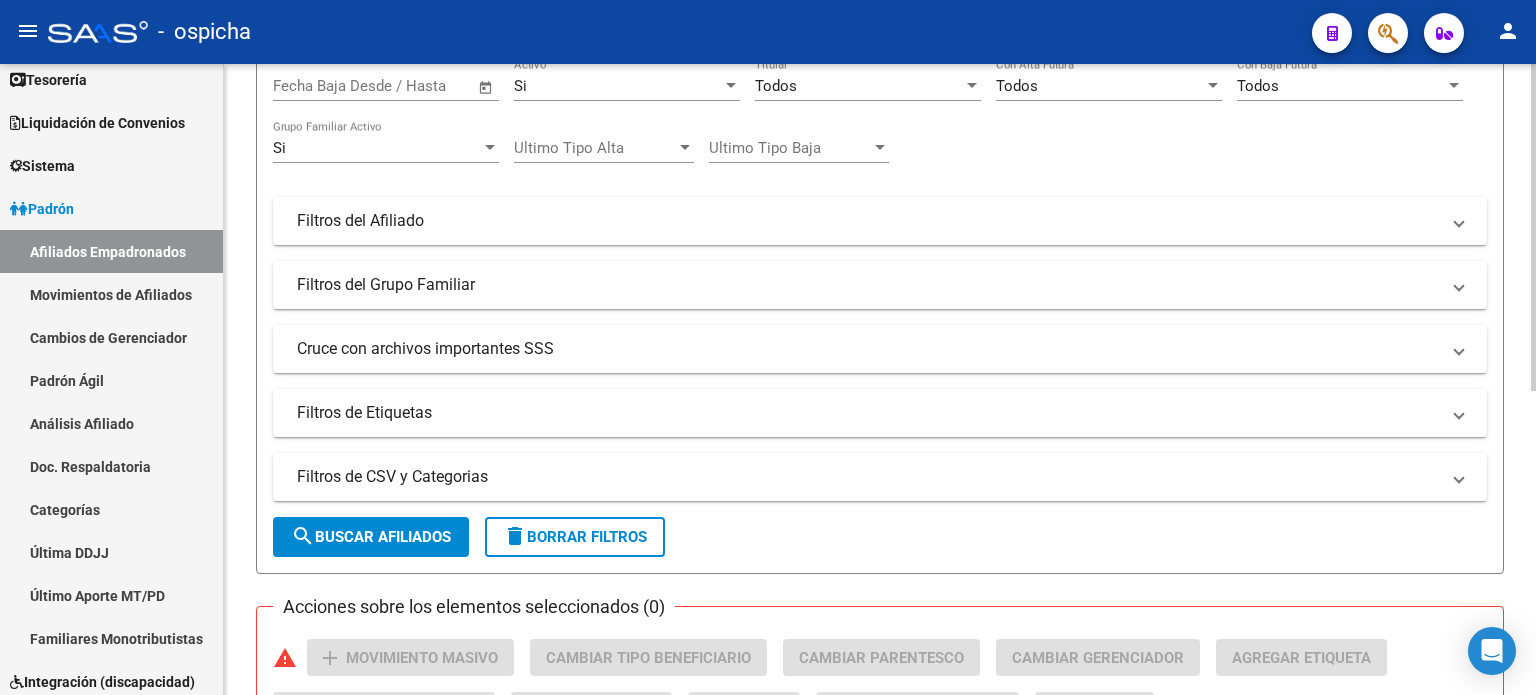 scroll, scrollTop: 0, scrollLeft: 0, axis: both 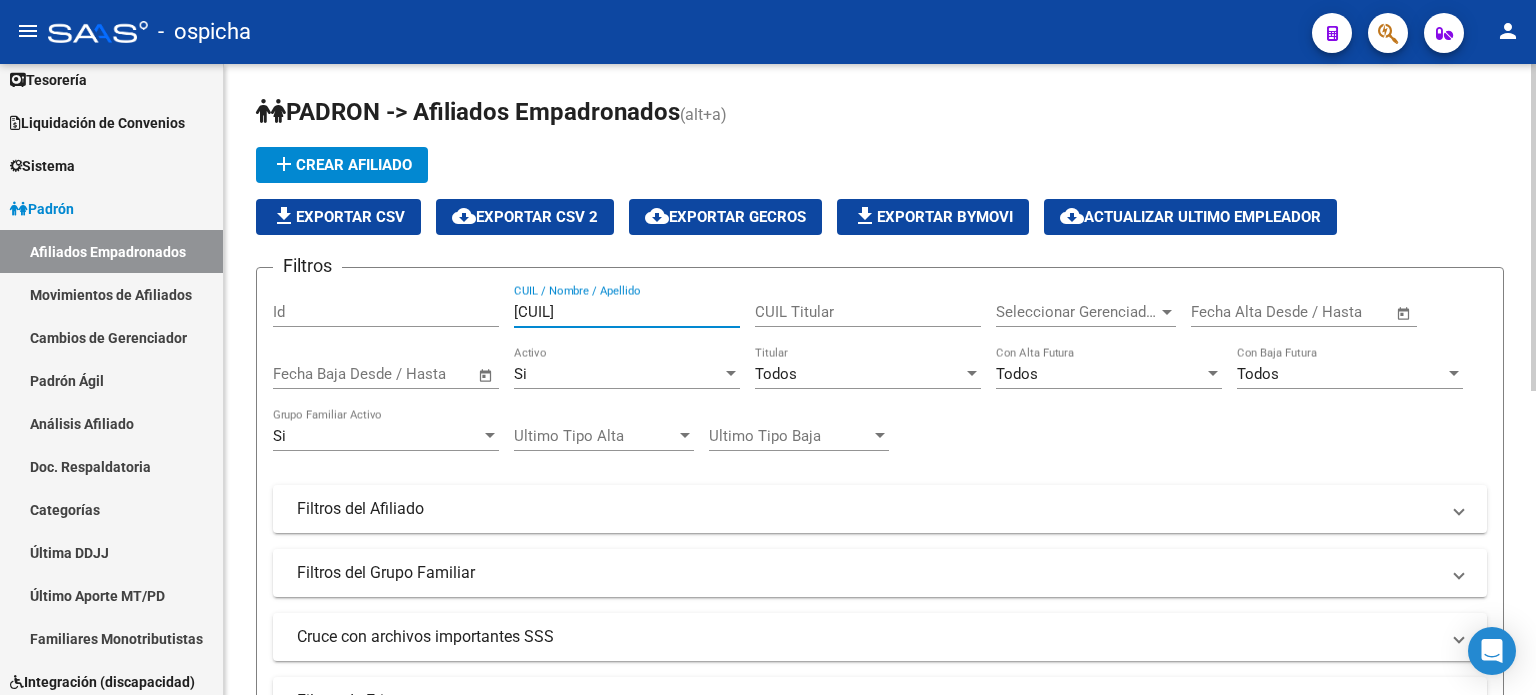 drag, startPoint x: 613, startPoint y: 318, endPoint x: 472, endPoint y: 320, distance: 141.01419 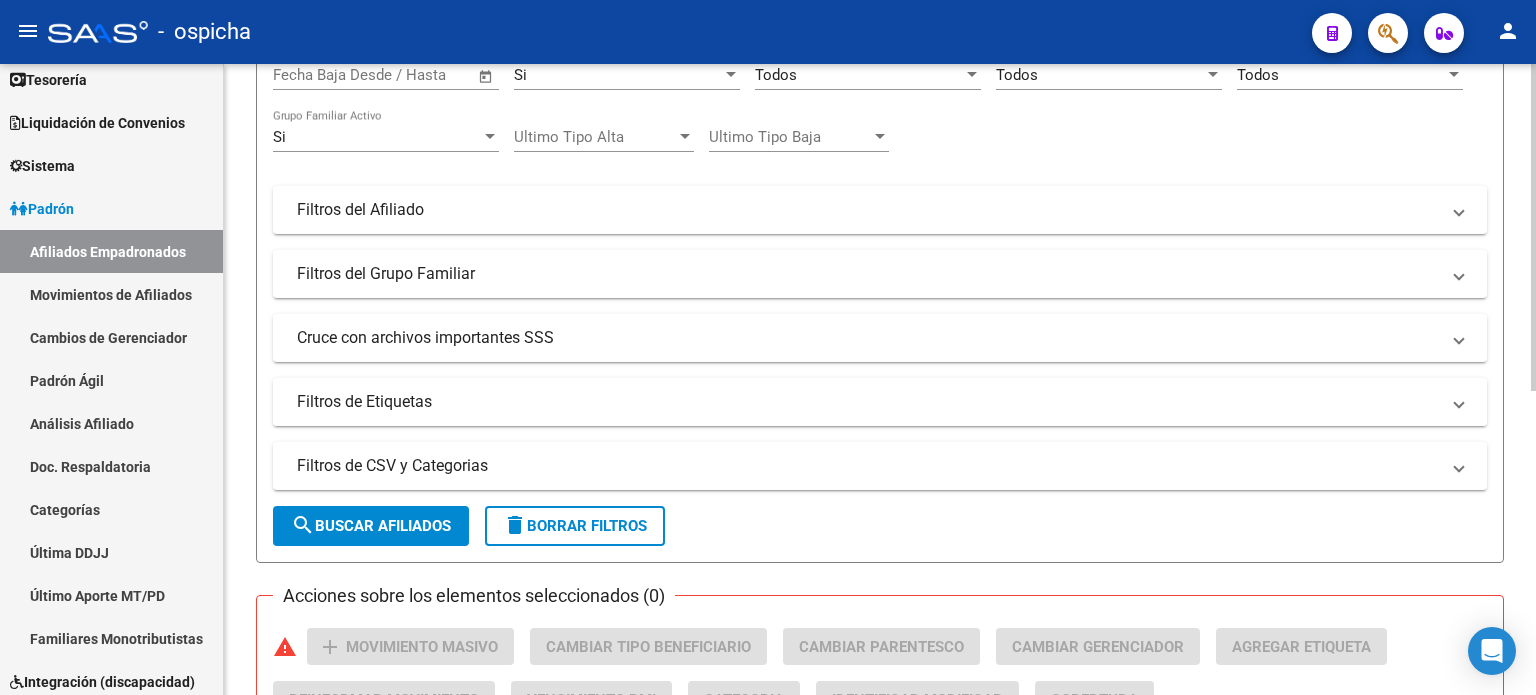 scroll, scrollTop: 300, scrollLeft: 0, axis: vertical 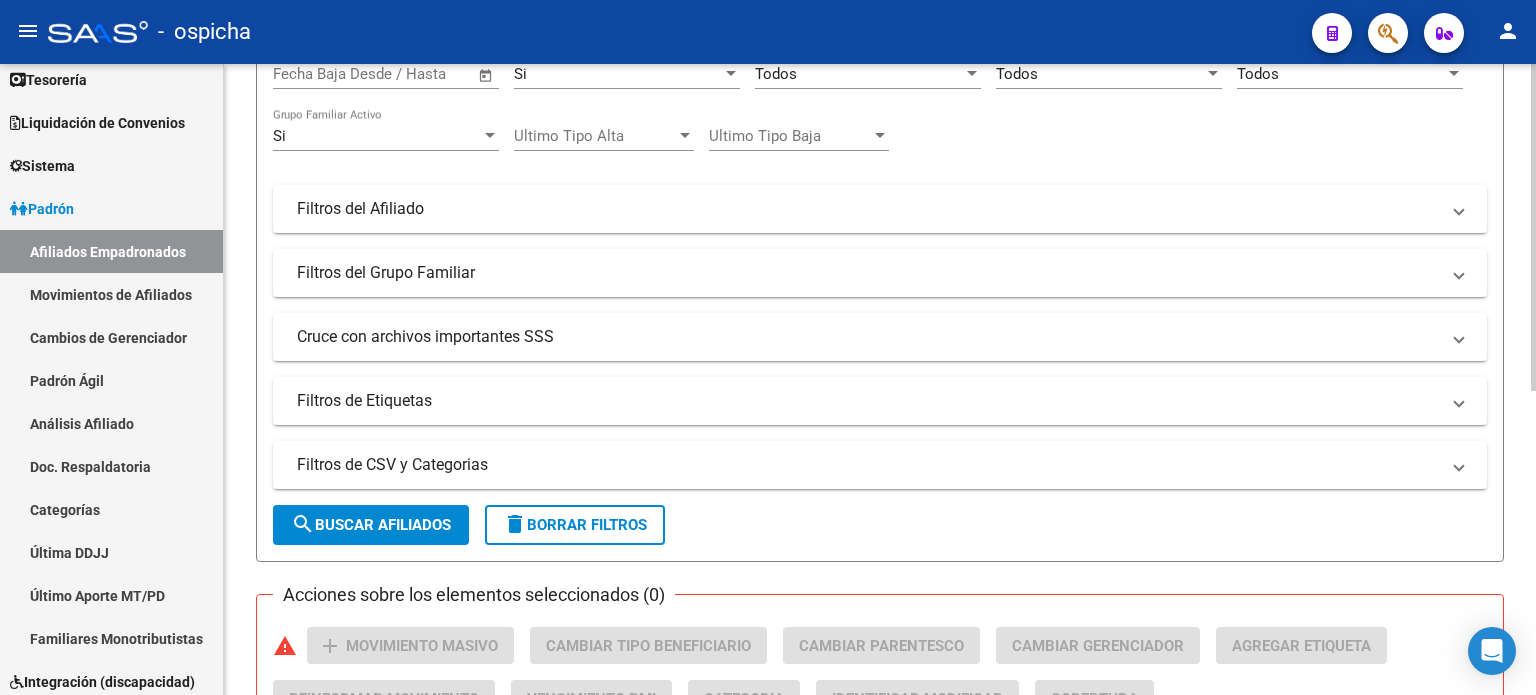 type on "[CUIL]" 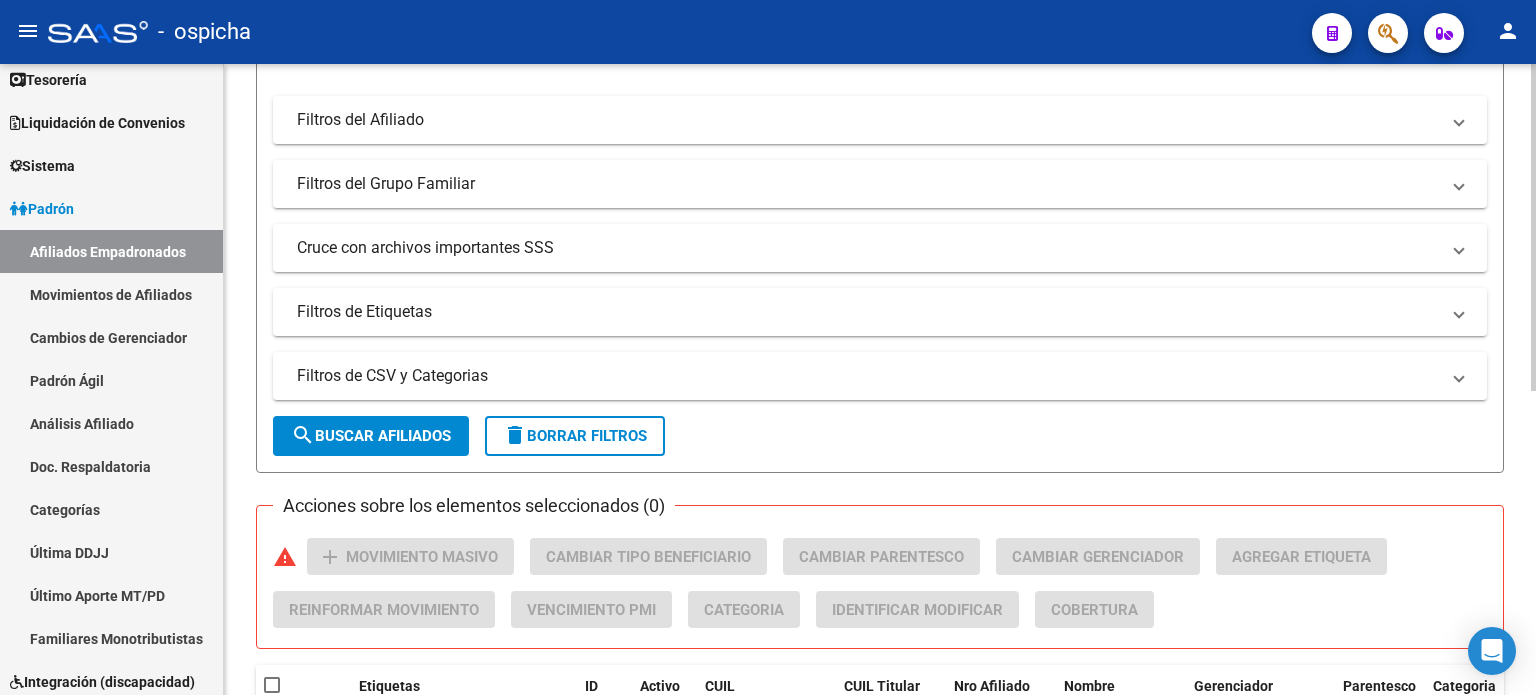 scroll, scrollTop: 586, scrollLeft: 0, axis: vertical 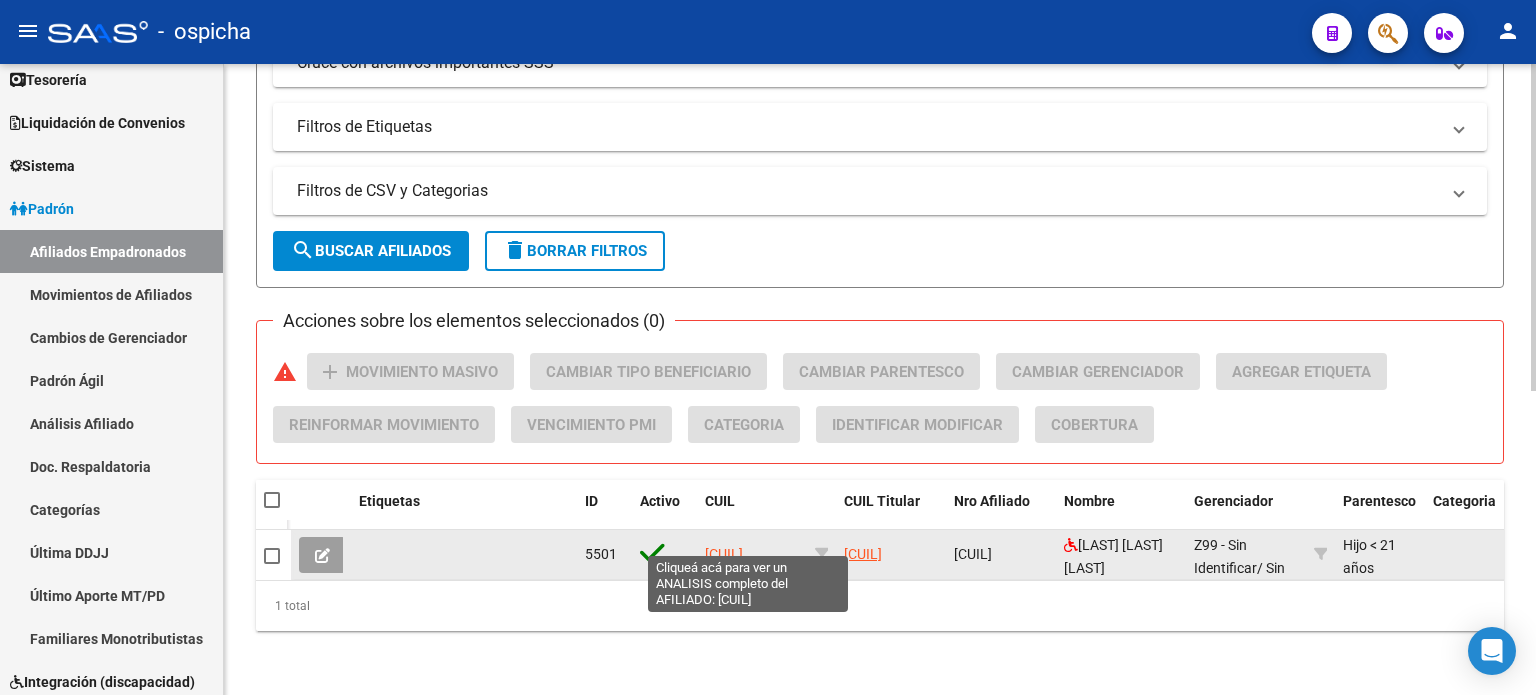 click on "[CUIL]" 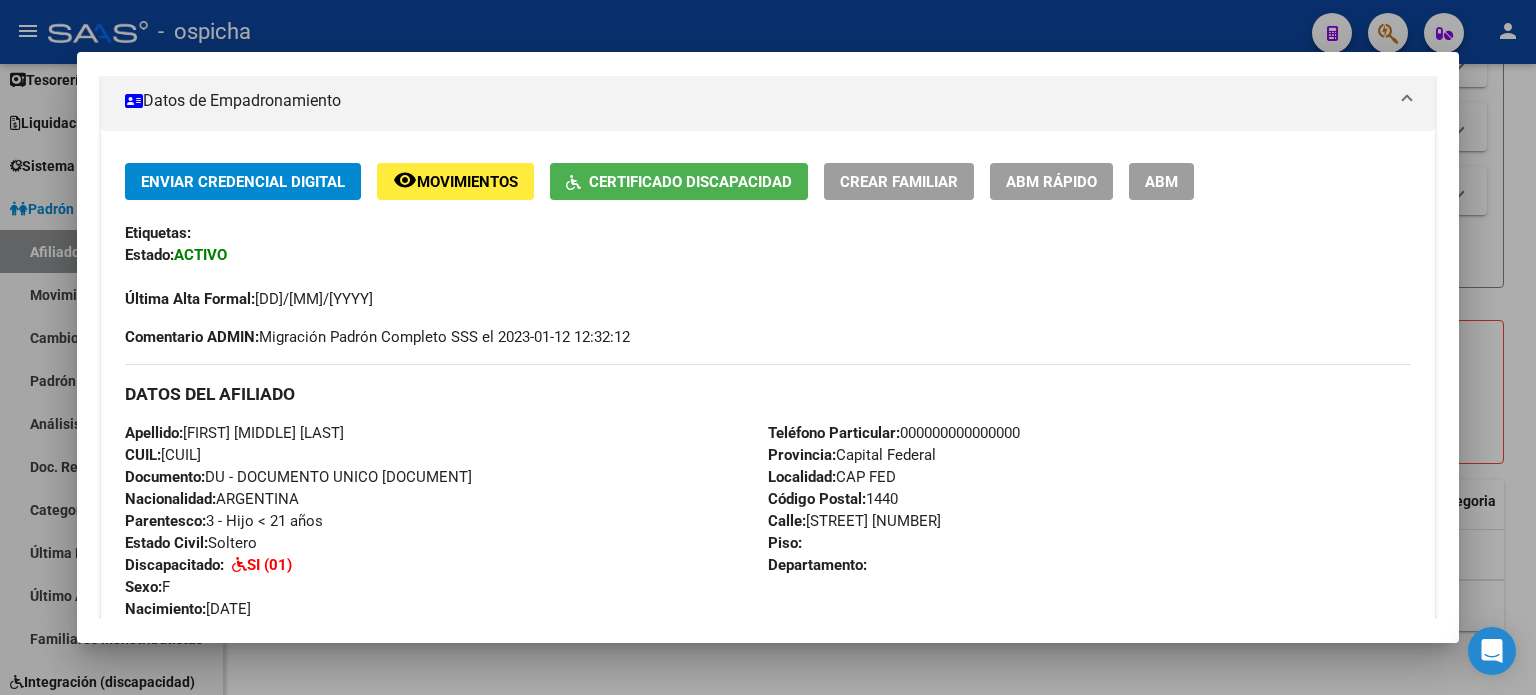 scroll, scrollTop: 500, scrollLeft: 0, axis: vertical 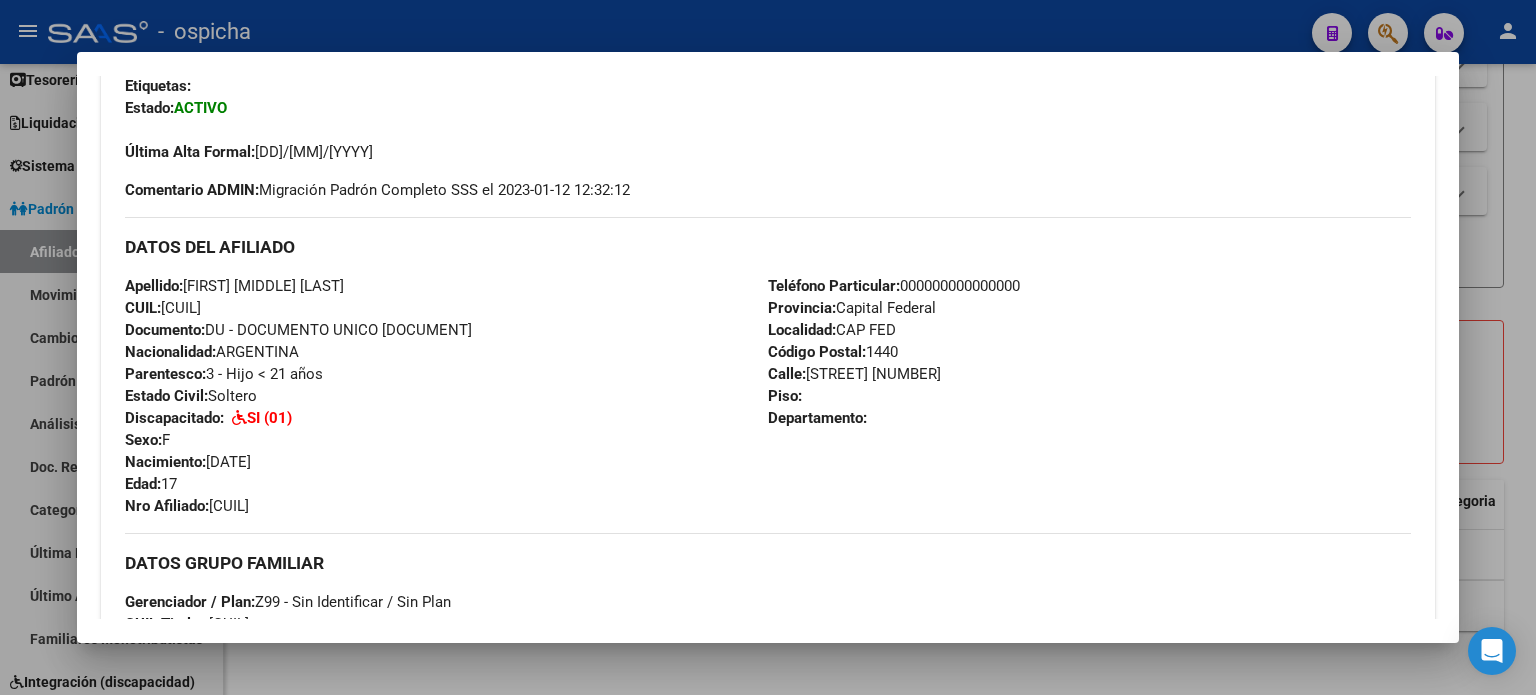 drag, startPoint x: 124, startPoint y: 245, endPoint x: 904, endPoint y: 431, distance: 801.8703 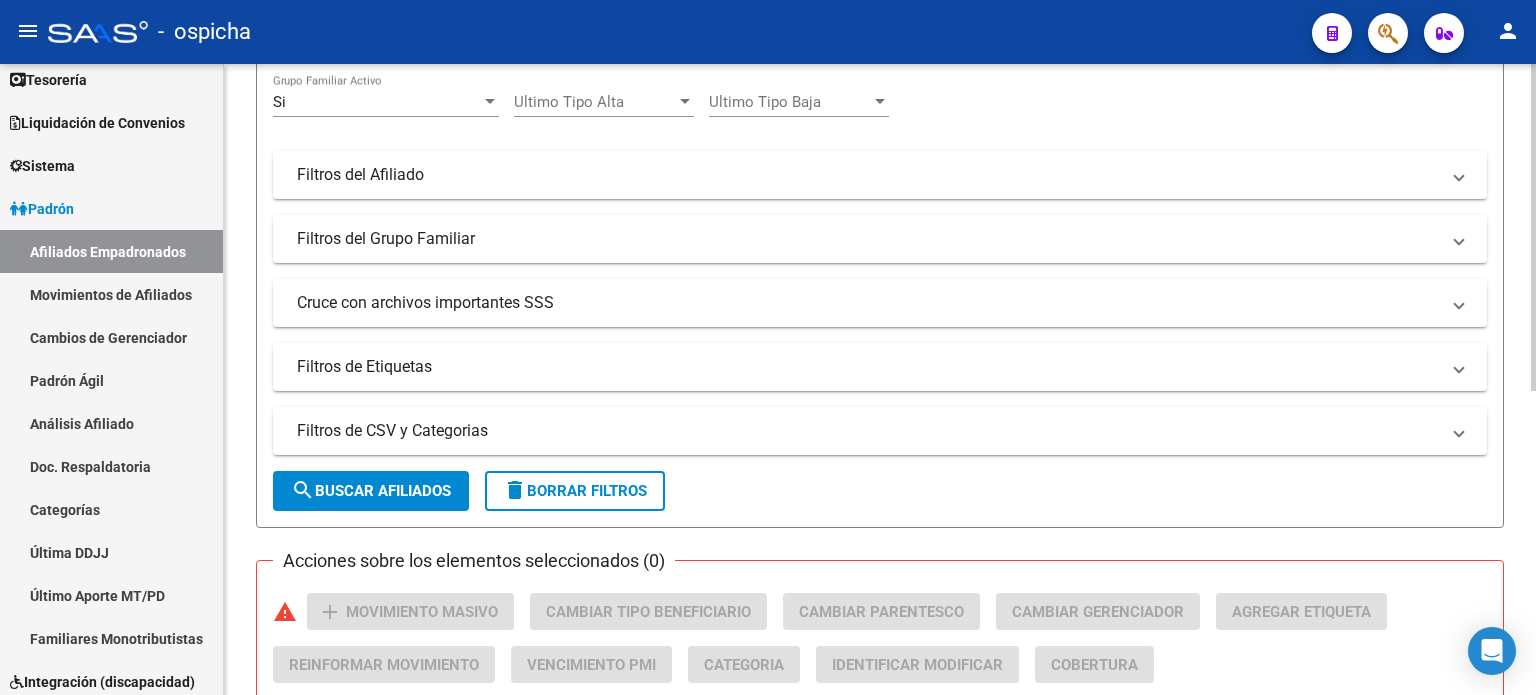 scroll, scrollTop: 0, scrollLeft: 0, axis: both 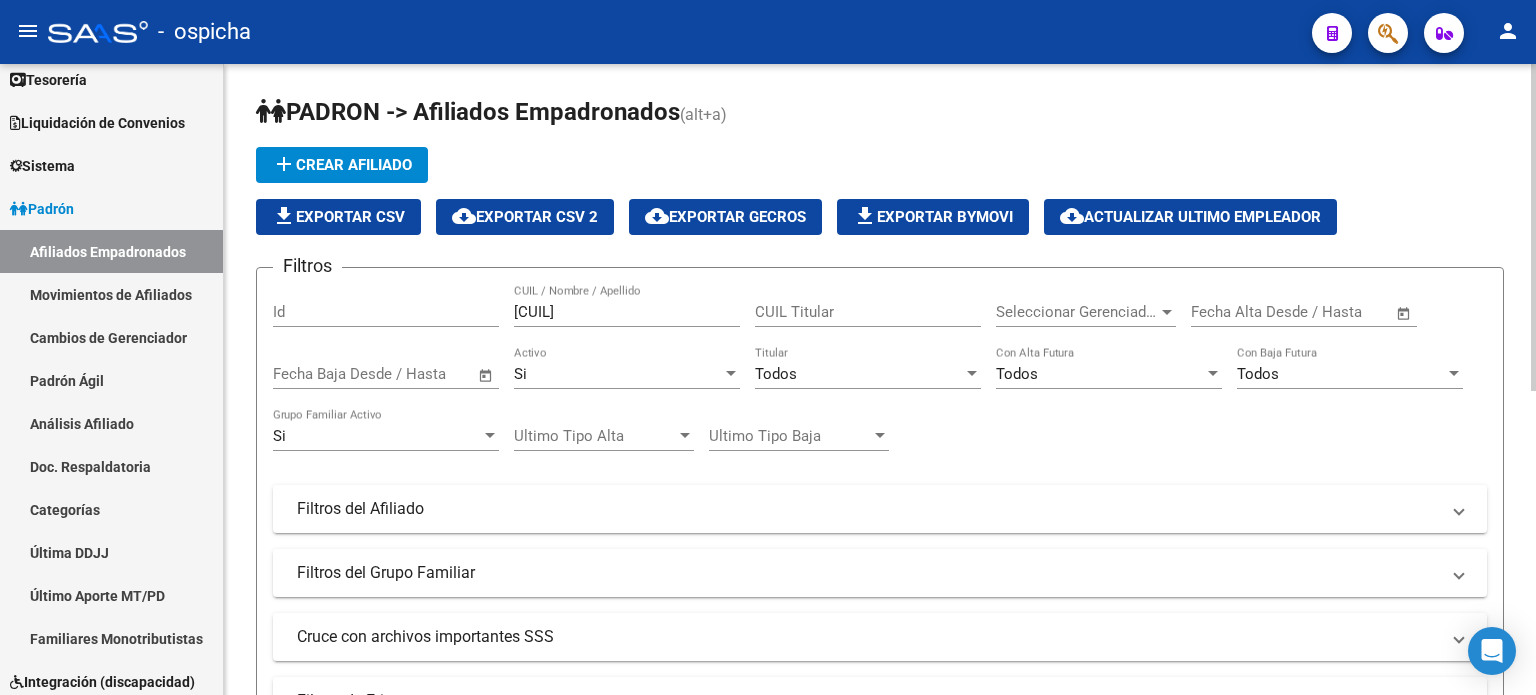 click on "[CUIL]" at bounding box center (627, 312) 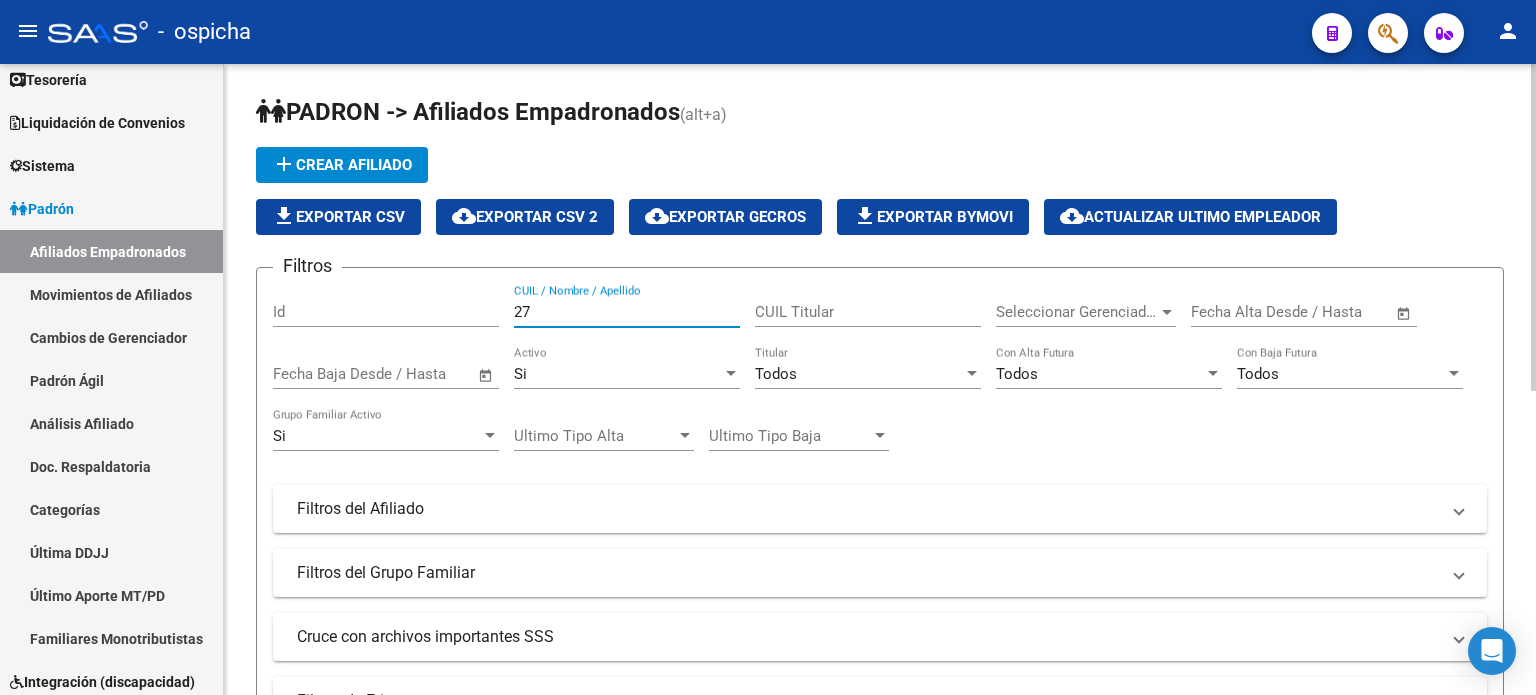 type on "2" 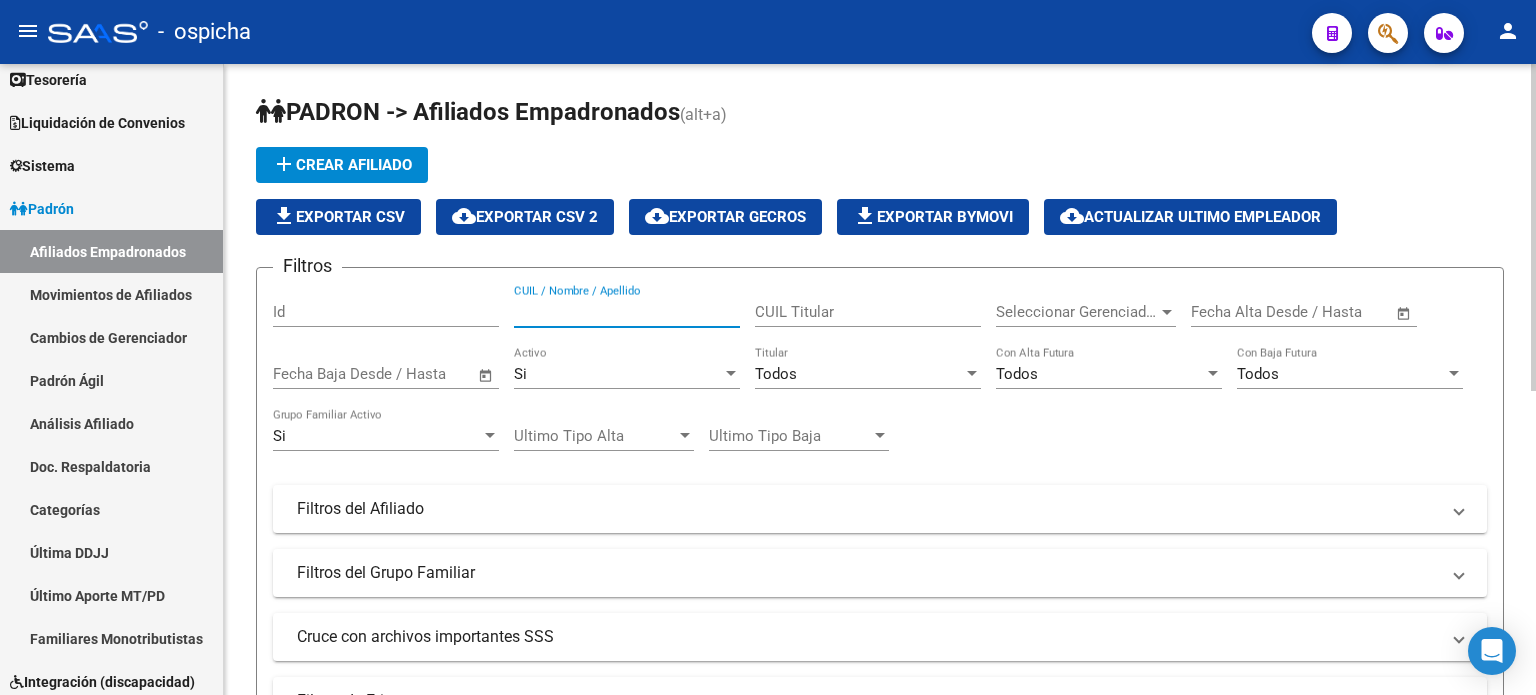 type 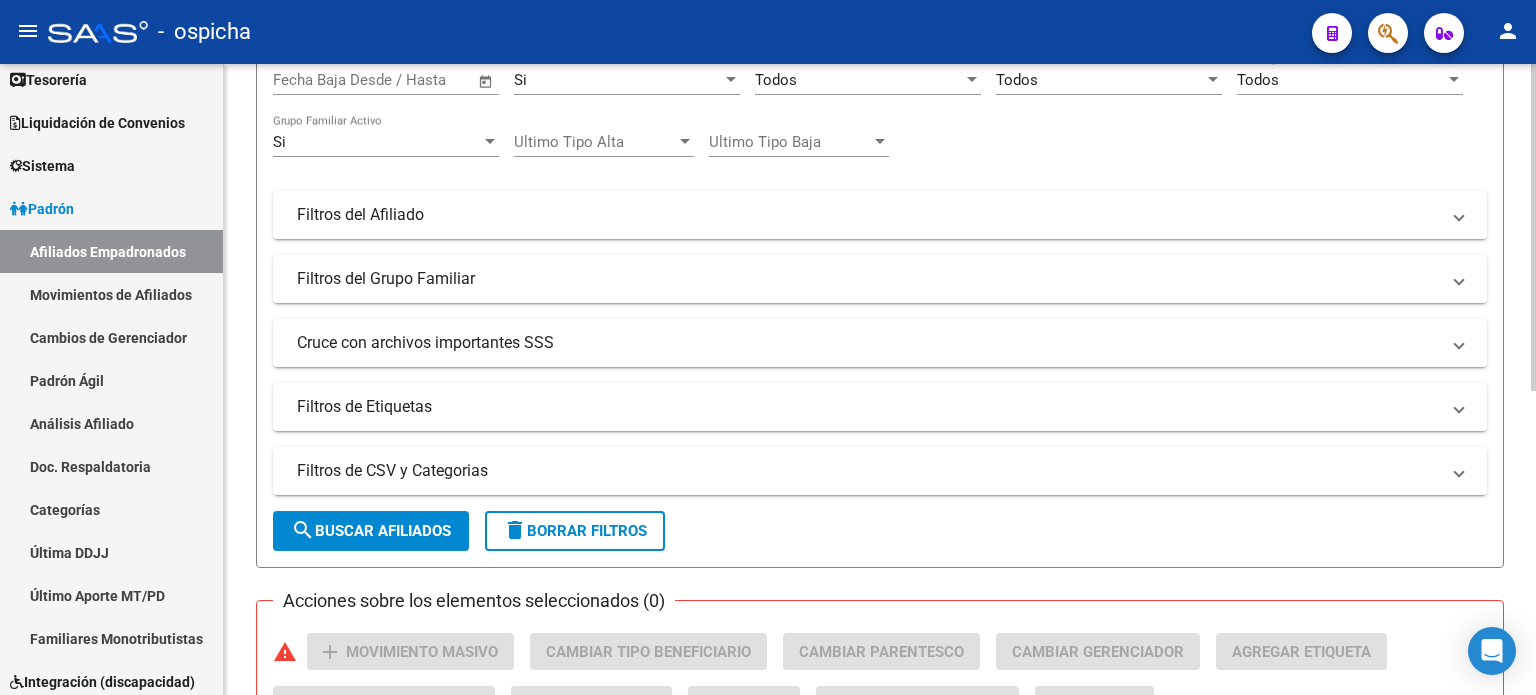 scroll, scrollTop: 300, scrollLeft: 0, axis: vertical 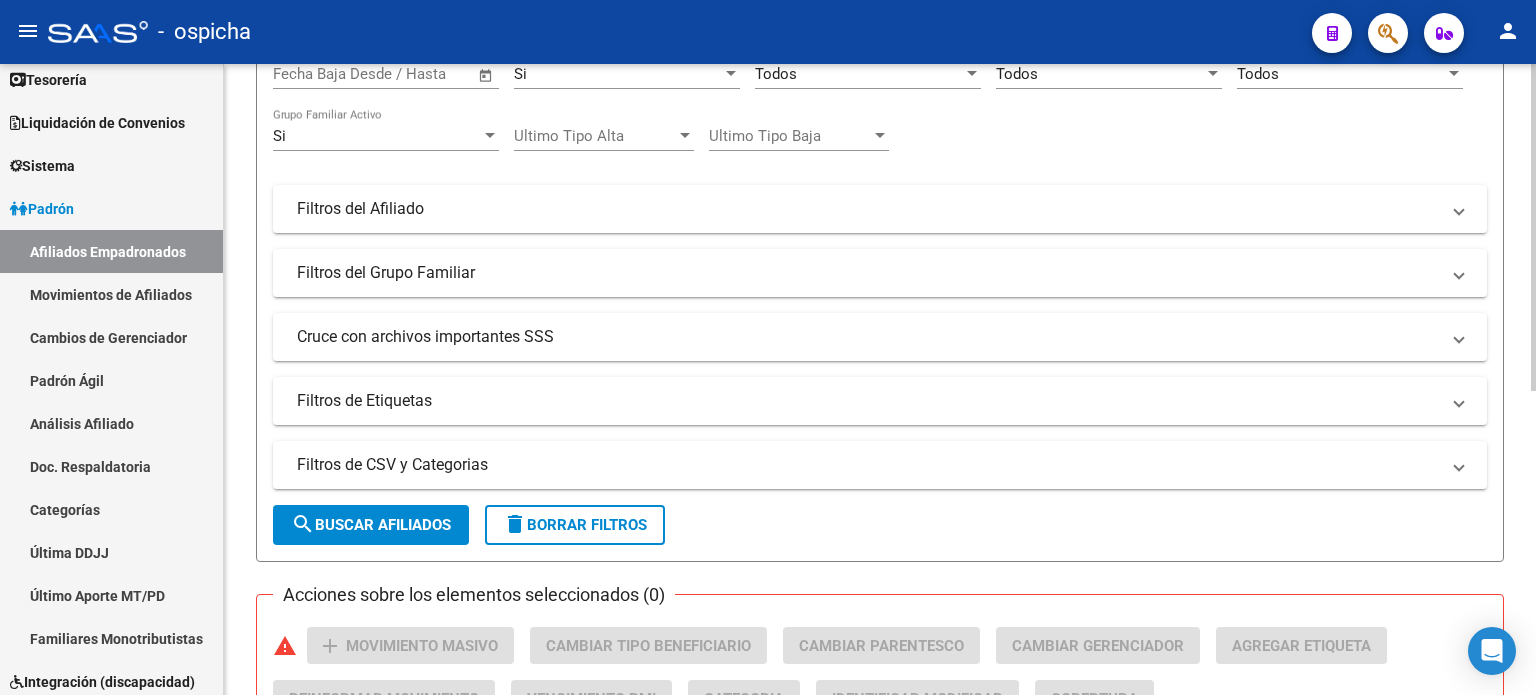 type on "[LAST]" 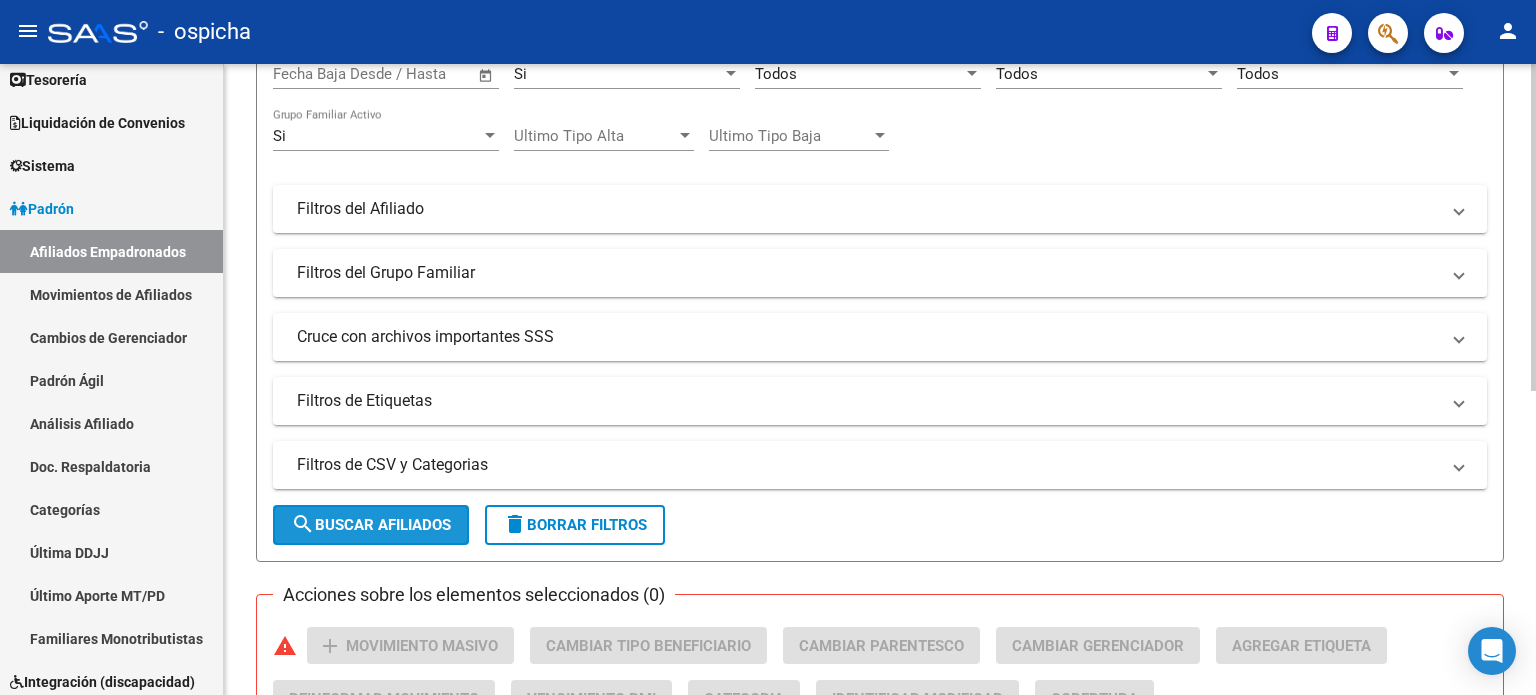 click on "search  Buscar Afiliados" 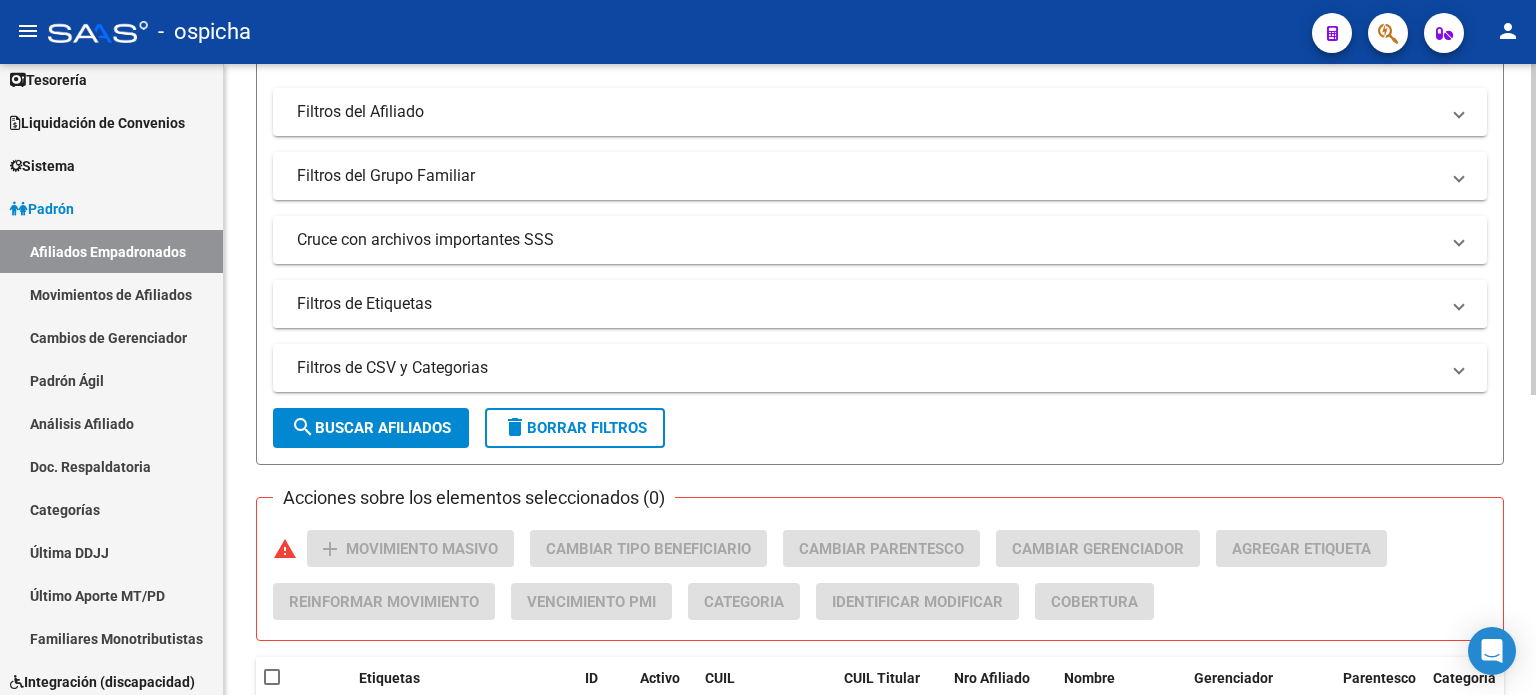 scroll, scrollTop: 0, scrollLeft: 0, axis: both 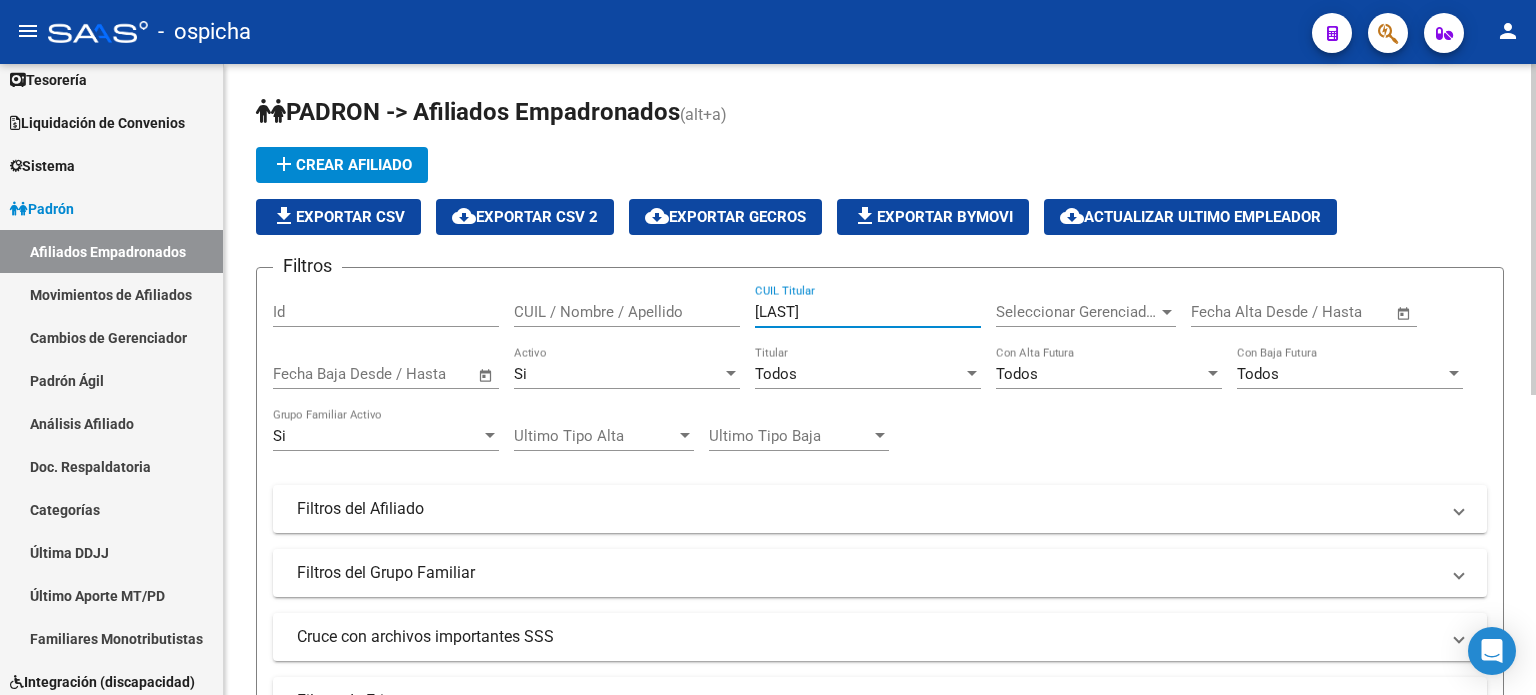 drag, startPoint x: 814, startPoint y: 314, endPoint x: 740, endPoint y: 322, distance: 74.431175 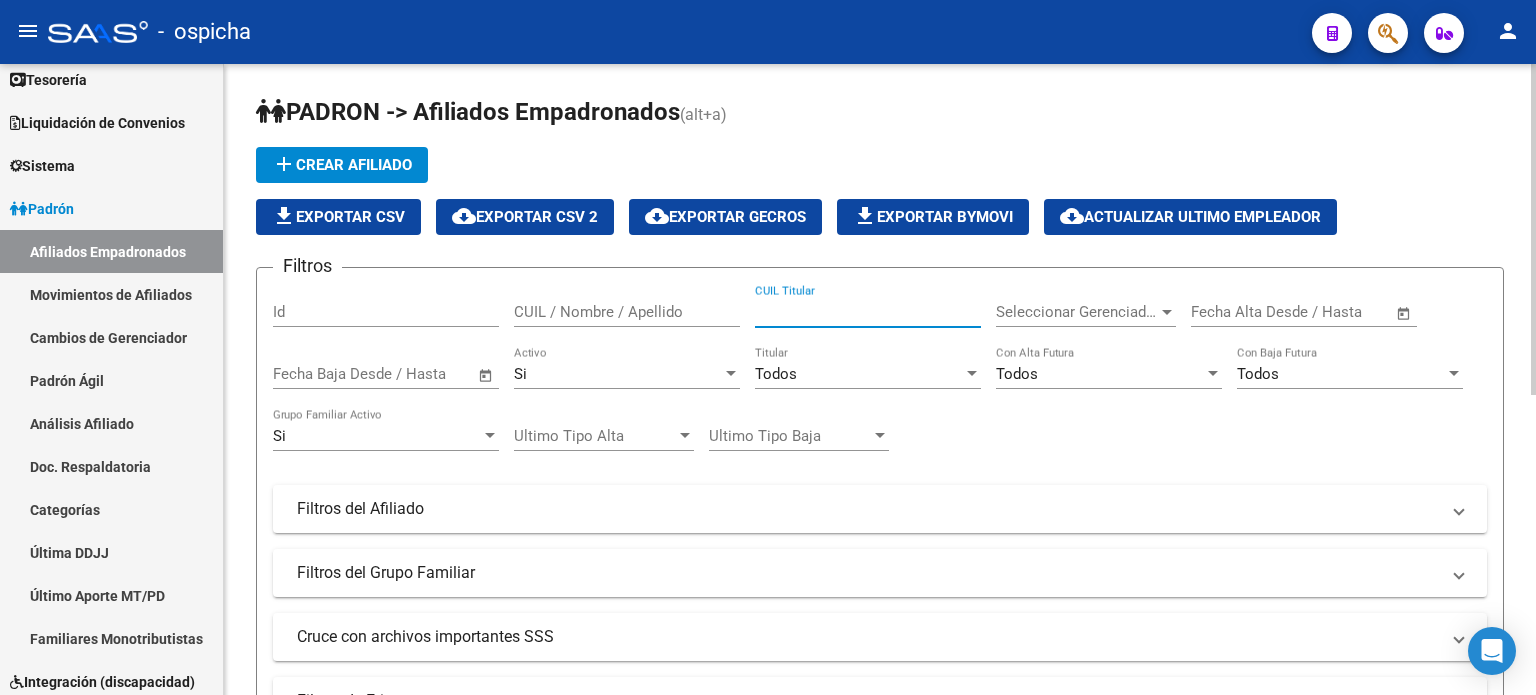 type 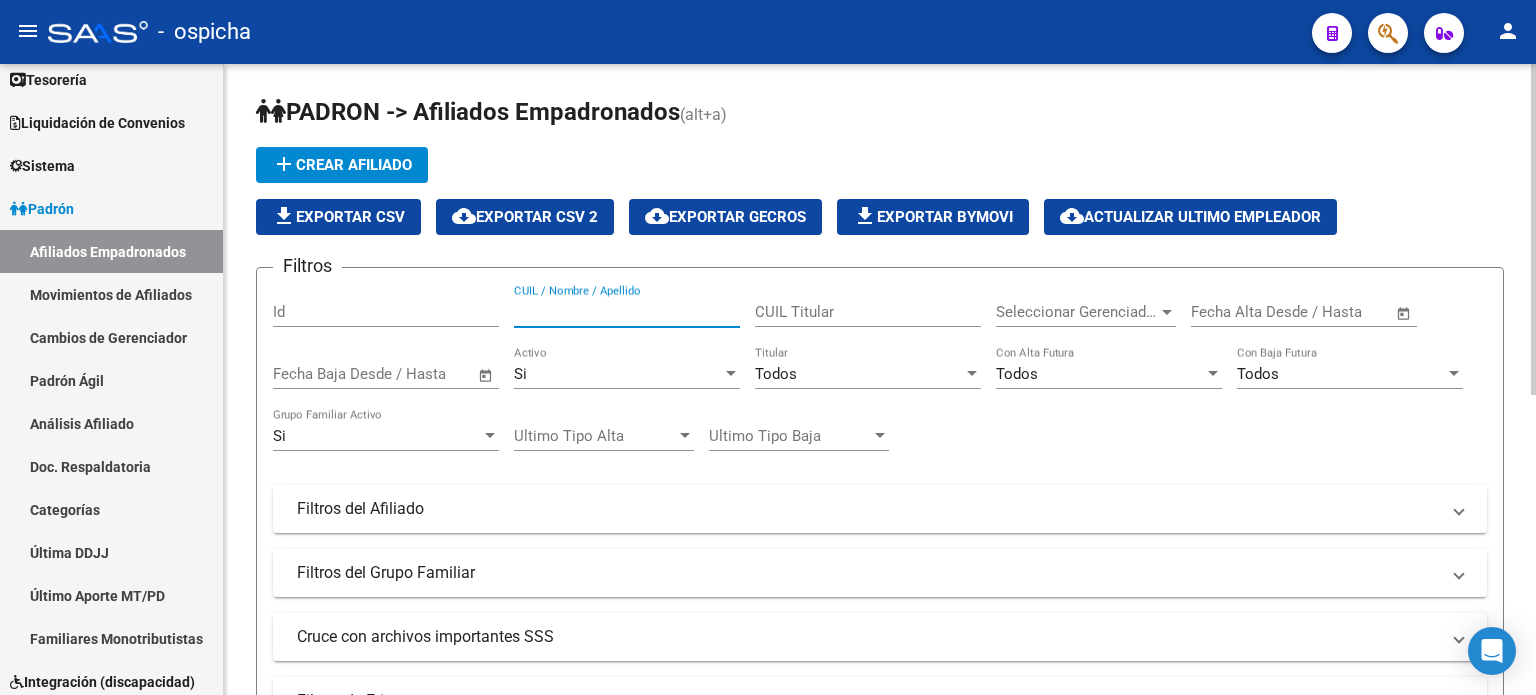 click on "CUIL / Nombre / Apellido" at bounding box center [627, 312] 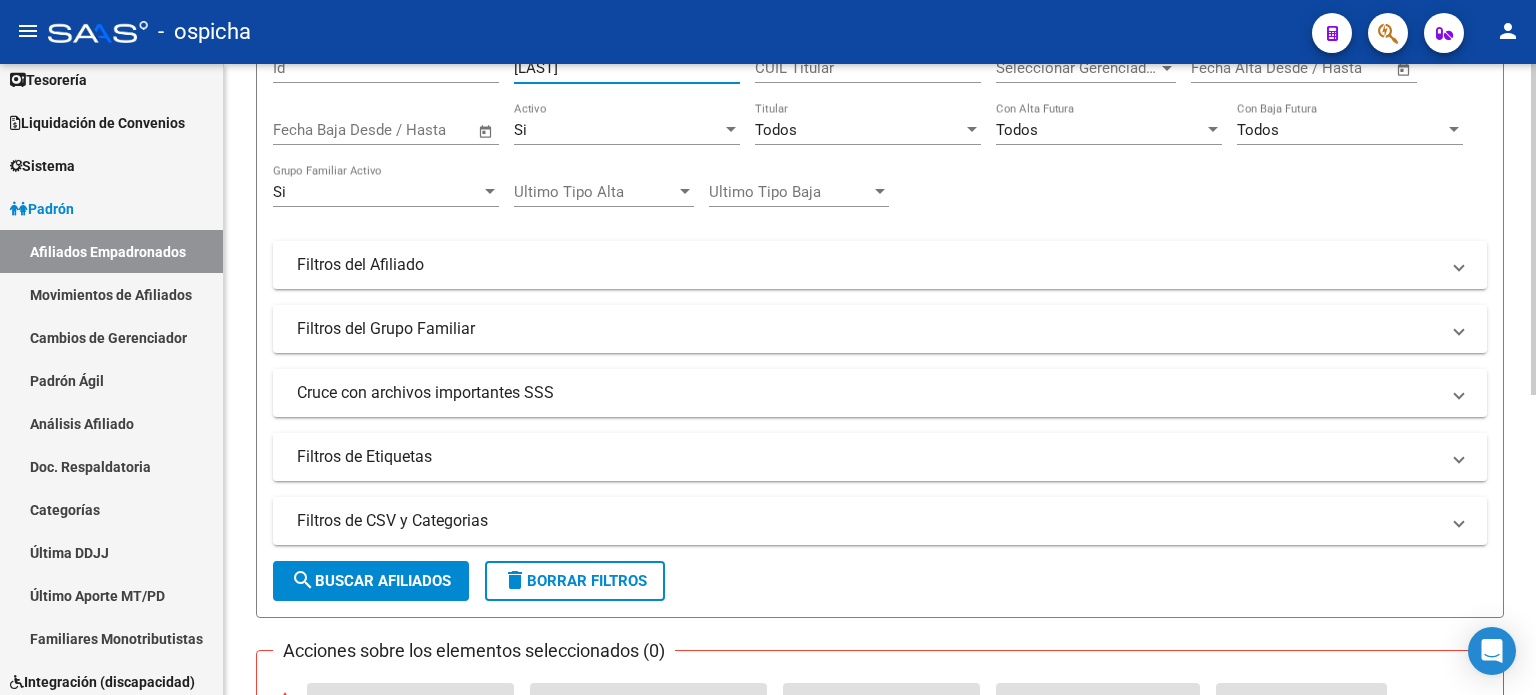scroll, scrollTop: 300, scrollLeft: 0, axis: vertical 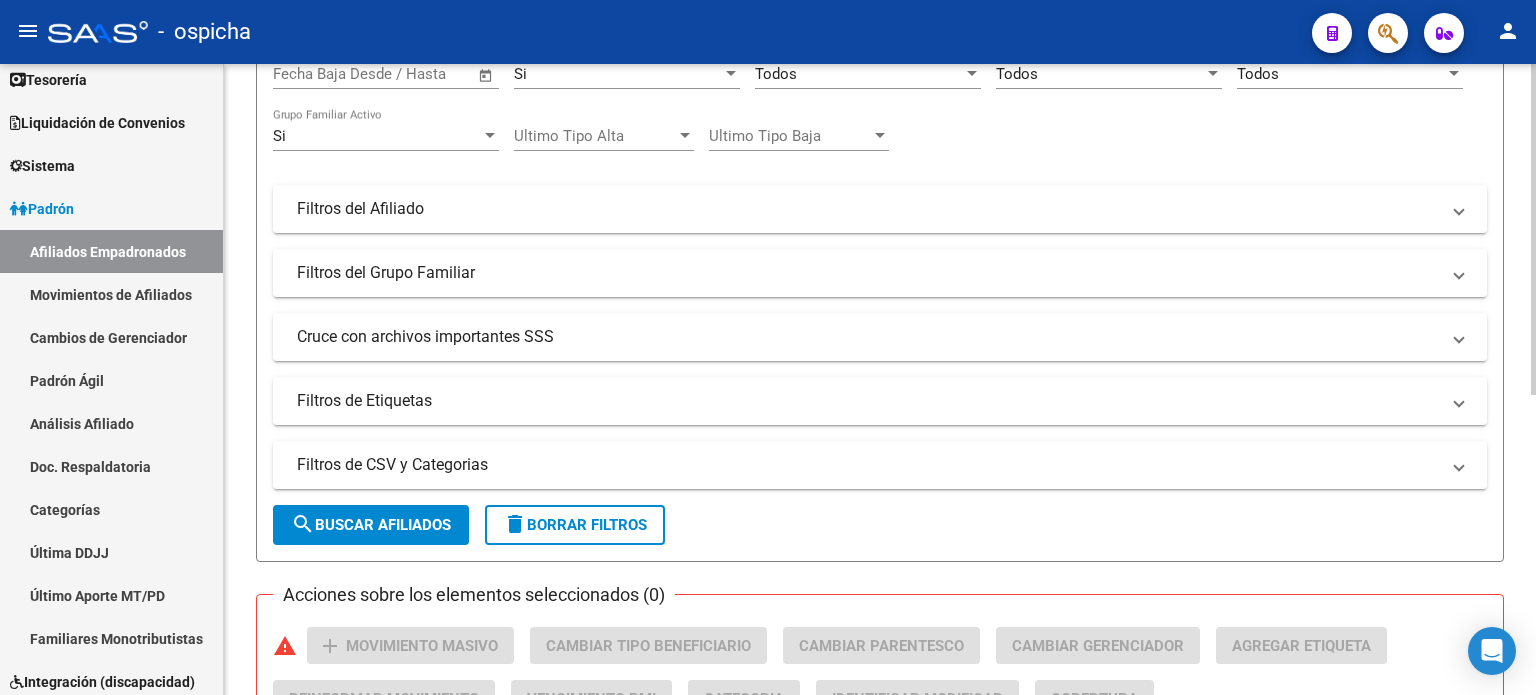 type on "[LAST]" 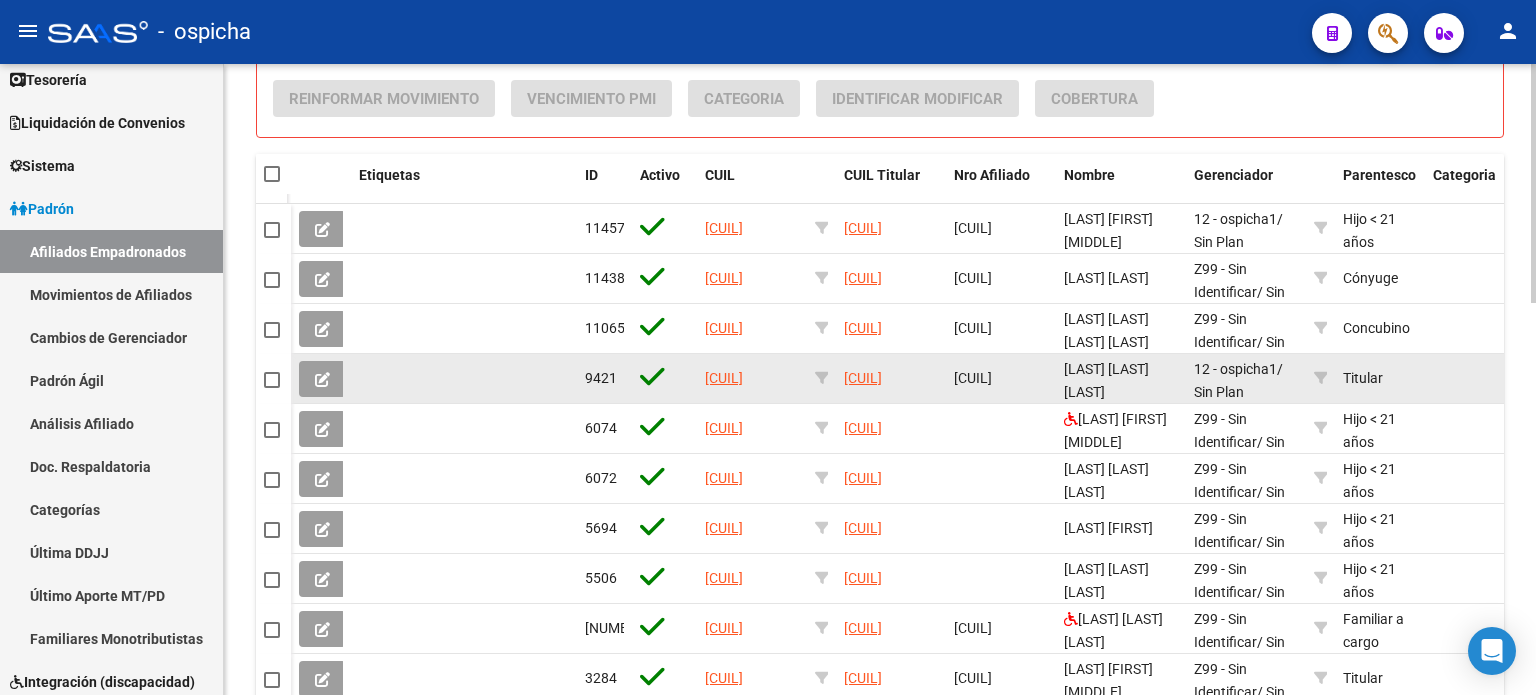 scroll, scrollTop: 1000, scrollLeft: 0, axis: vertical 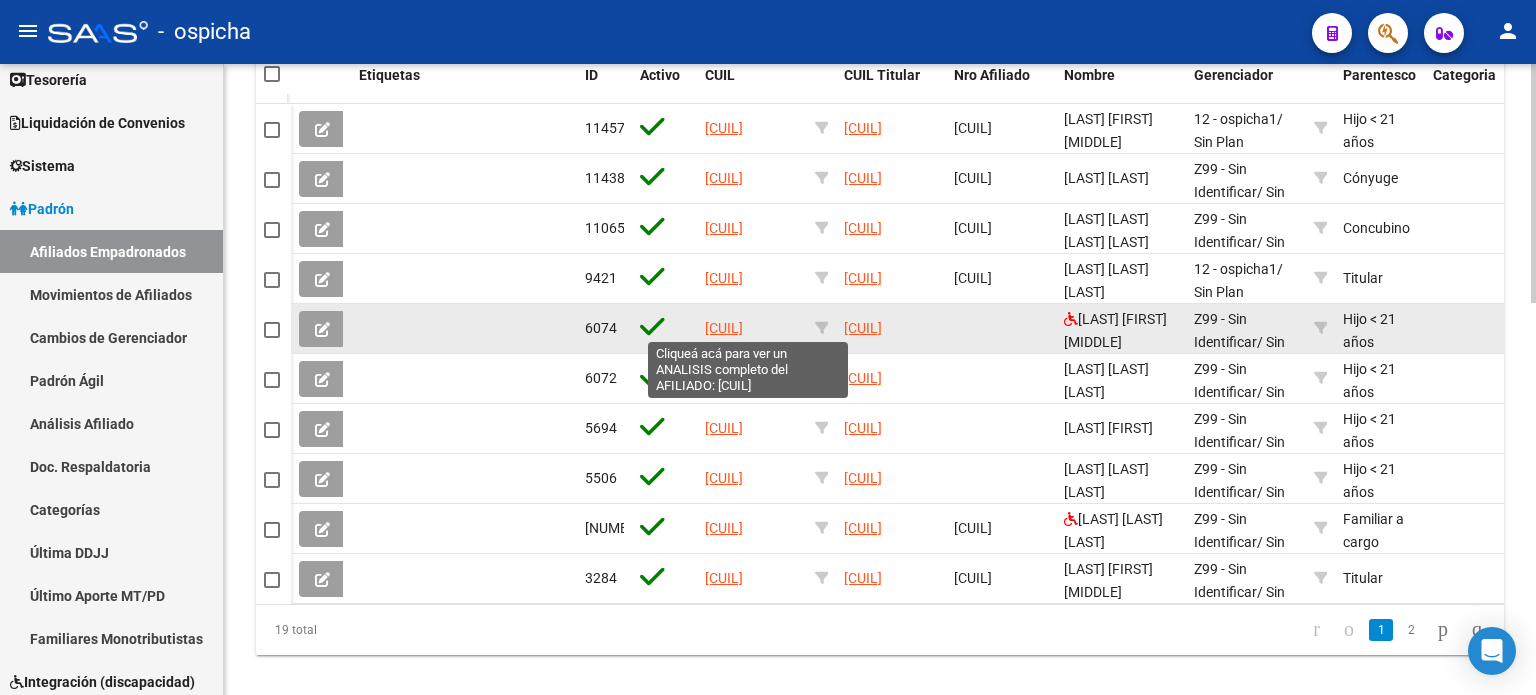 click on "[CUIL]" 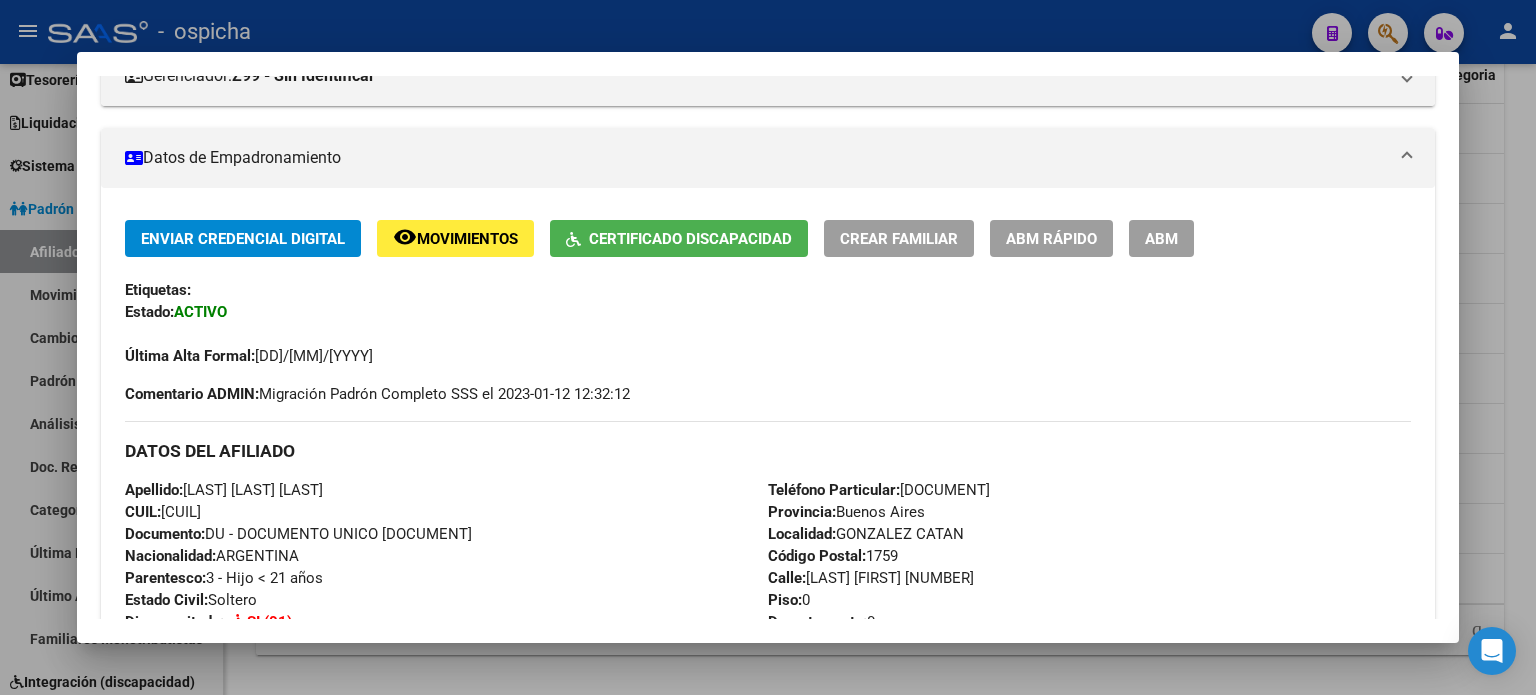 scroll, scrollTop: 276, scrollLeft: 0, axis: vertical 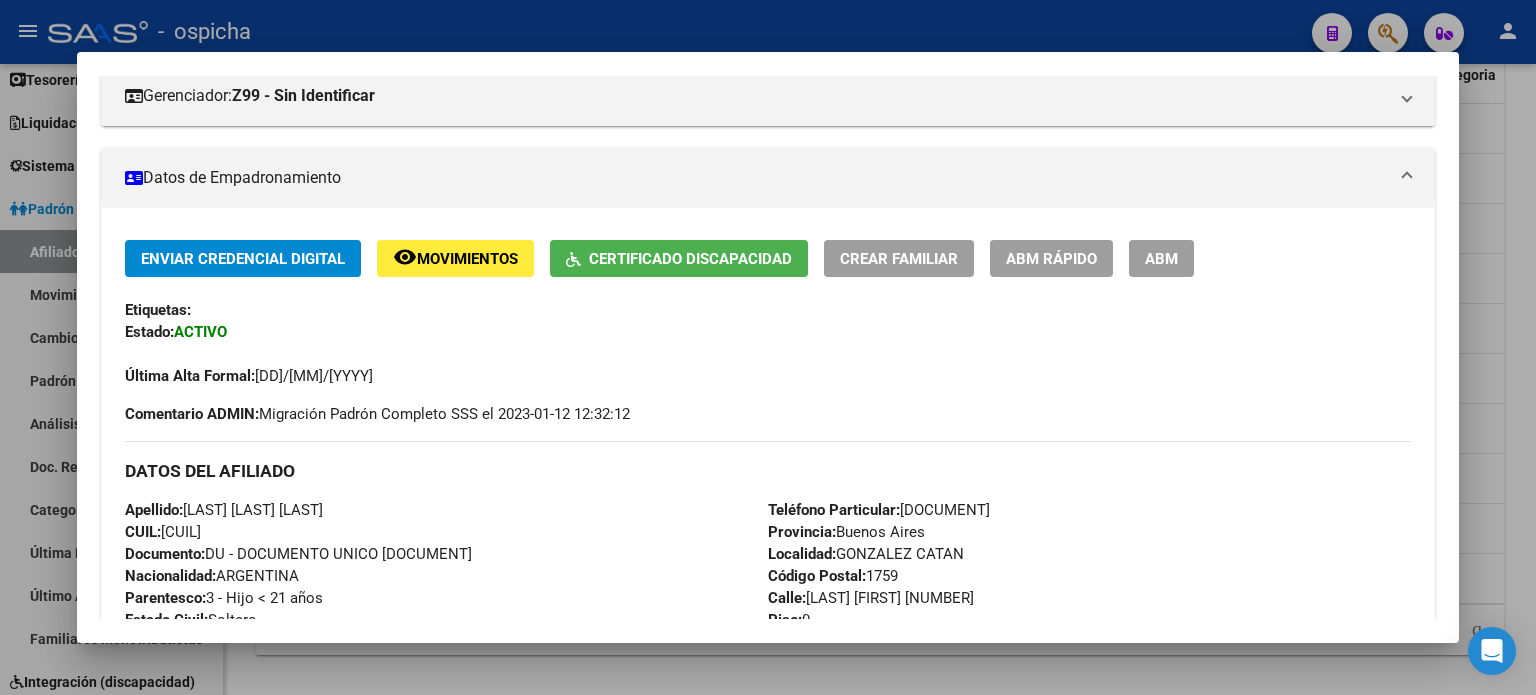 click on "Certificado Discapacidad" 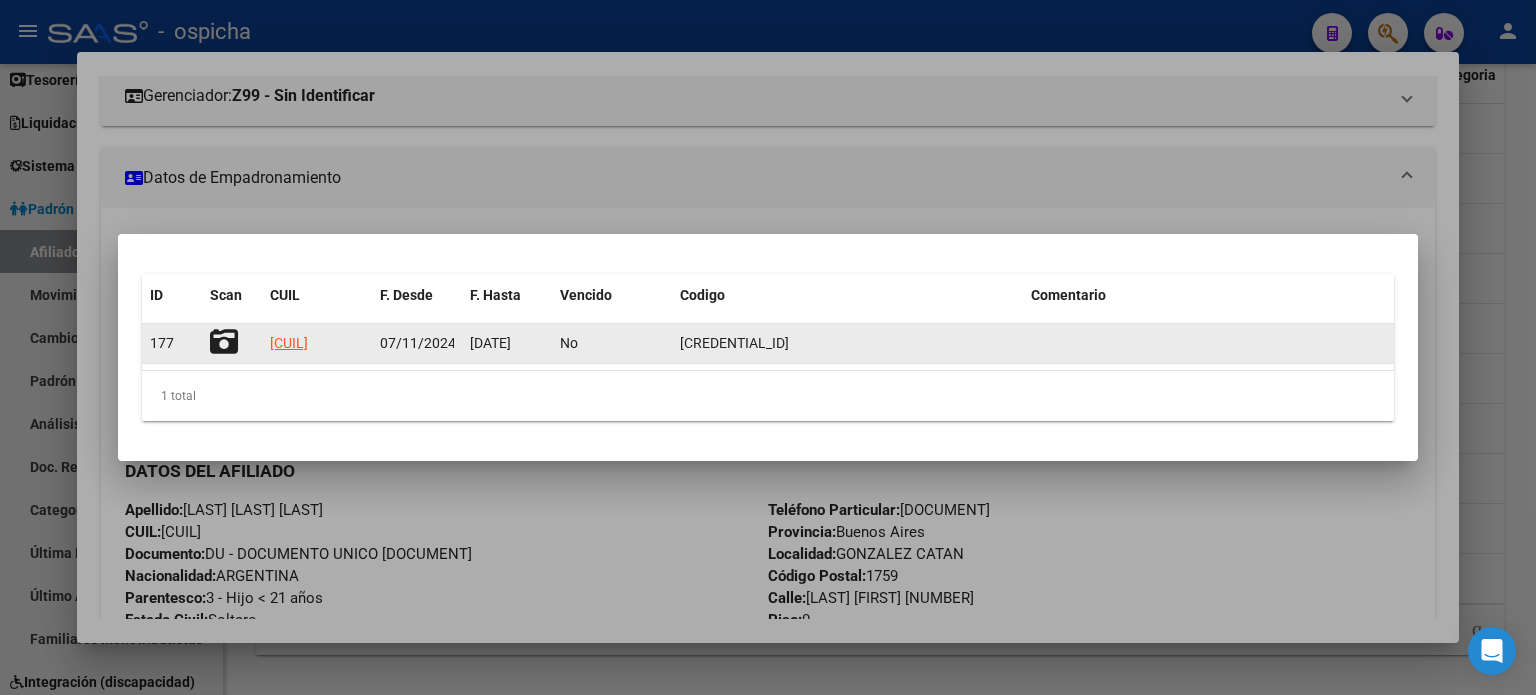 click 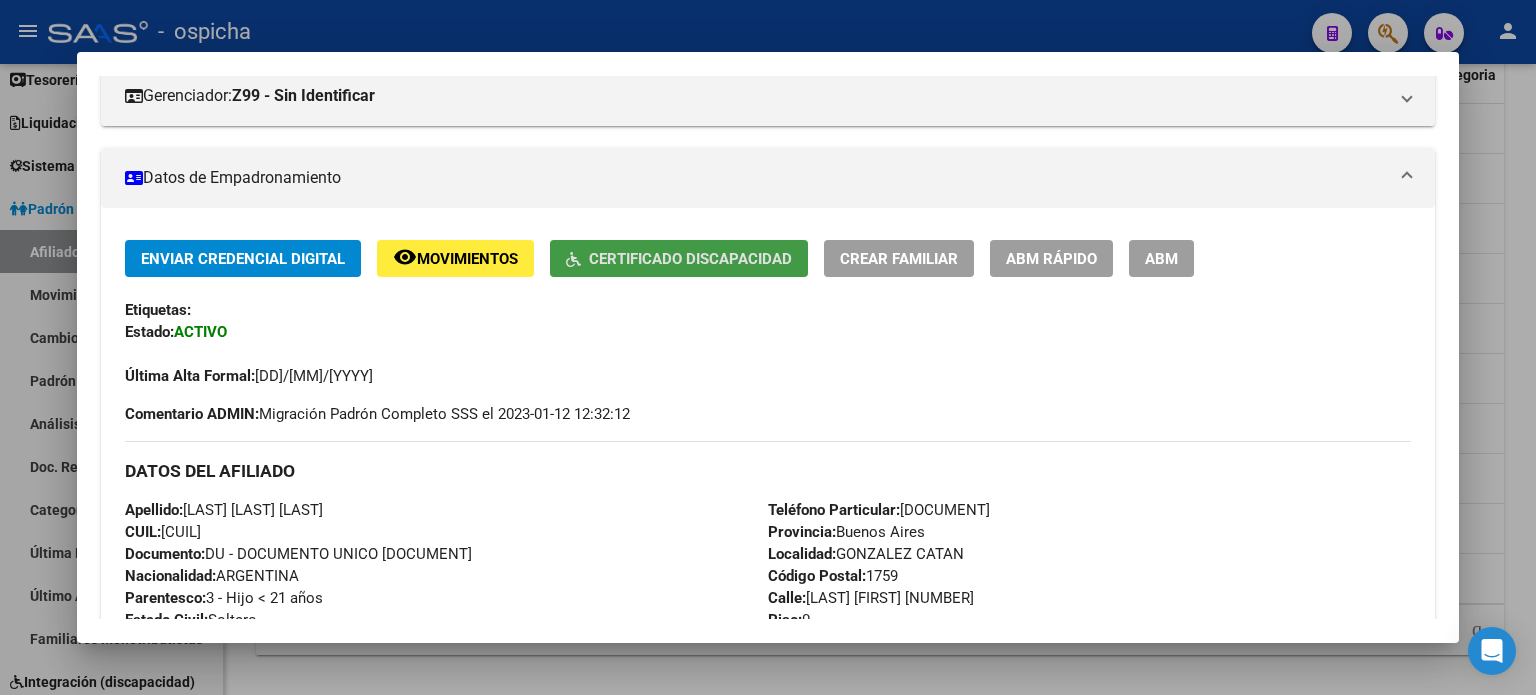 type 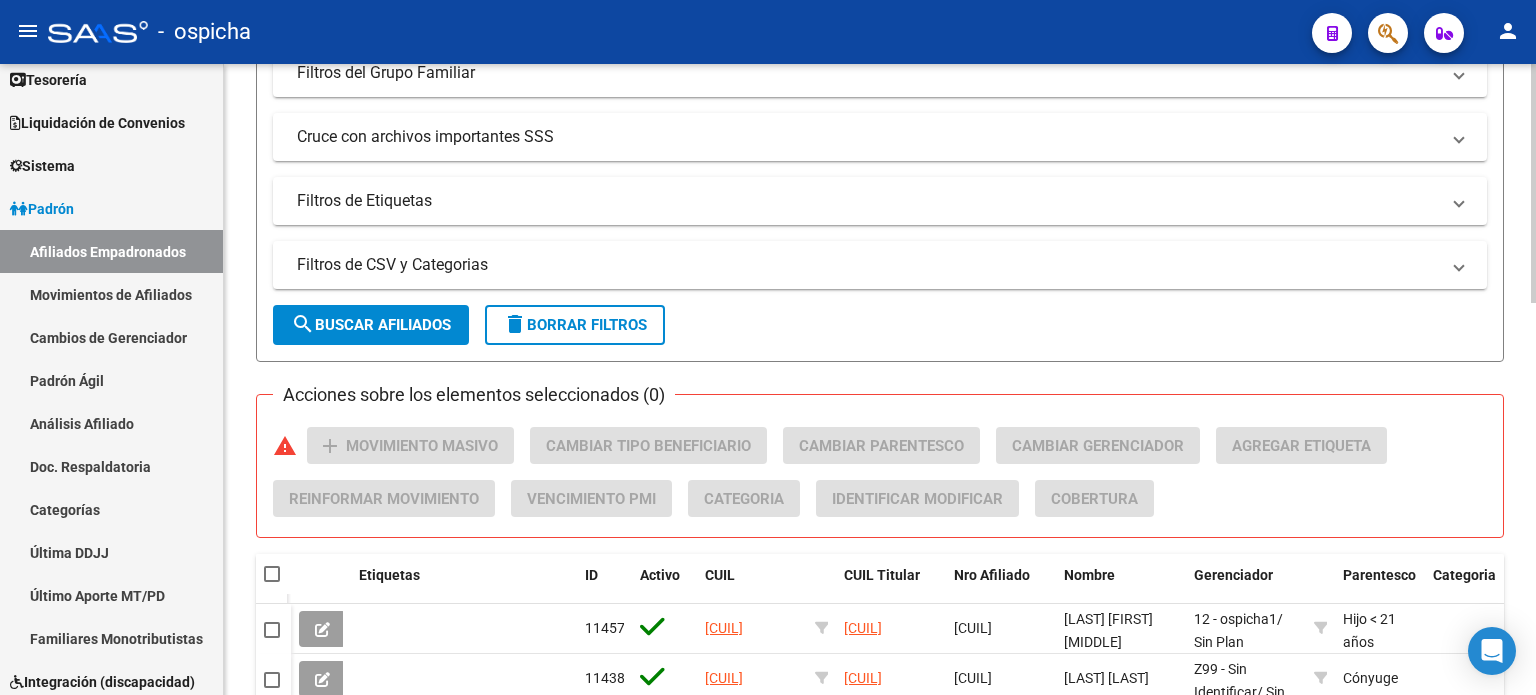 scroll, scrollTop: 0, scrollLeft: 0, axis: both 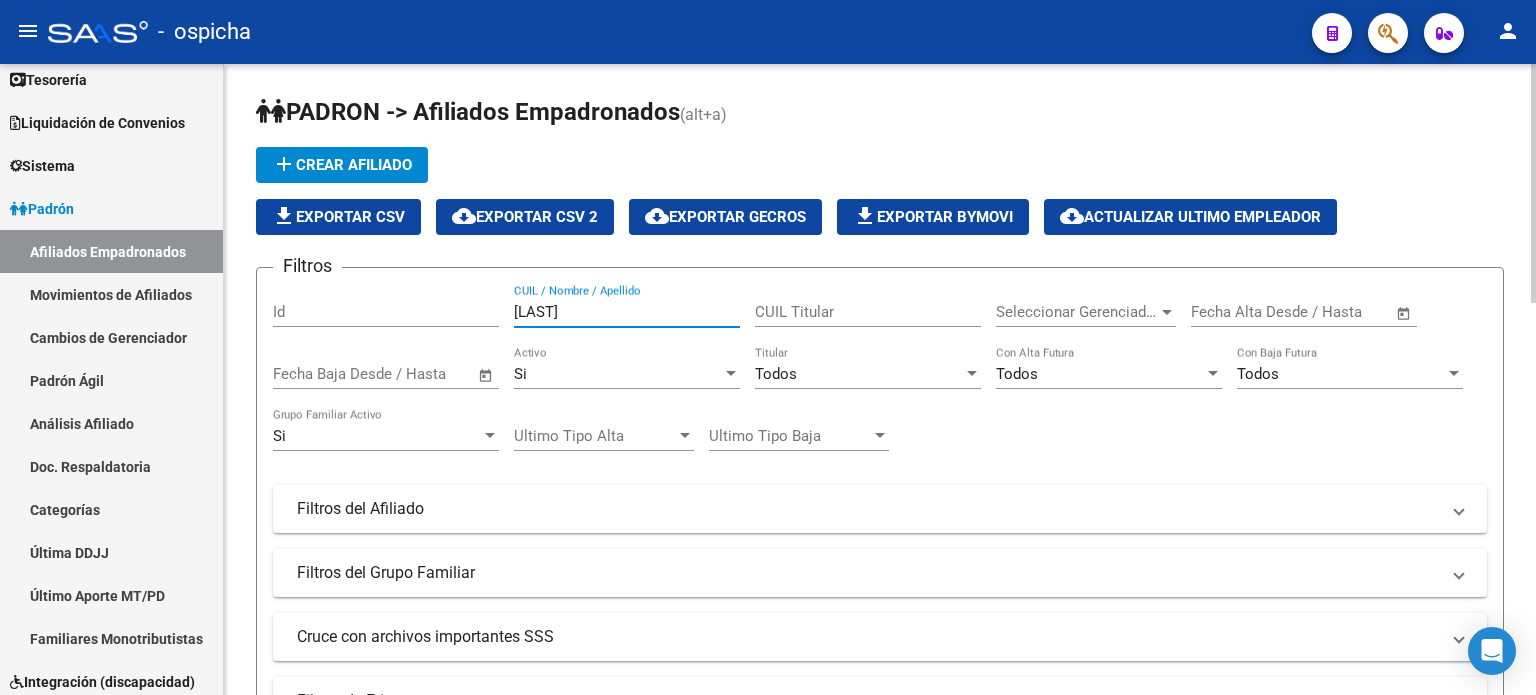 drag, startPoint x: 604, startPoint y: 306, endPoint x: 463, endPoint y: 314, distance: 141.22676 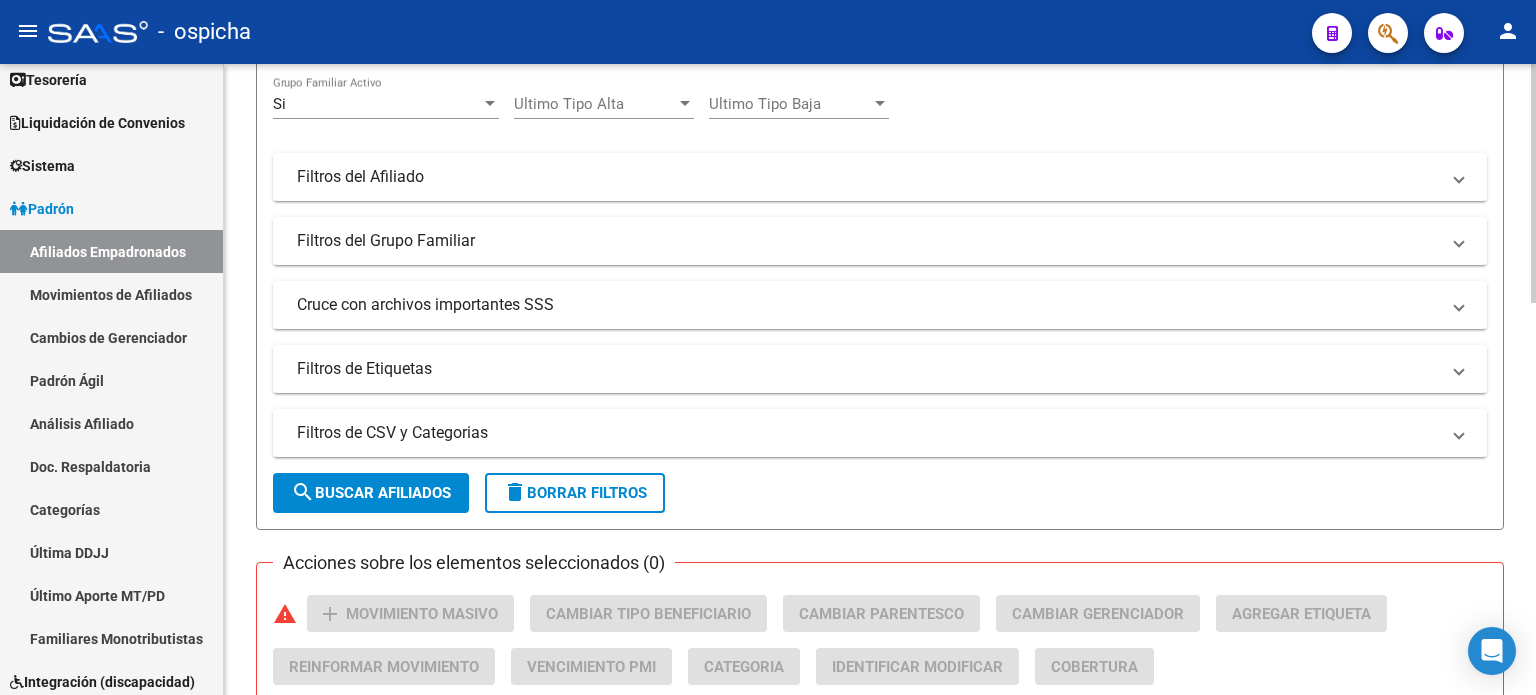 scroll, scrollTop: 400, scrollLeft: 0, axis: vertical 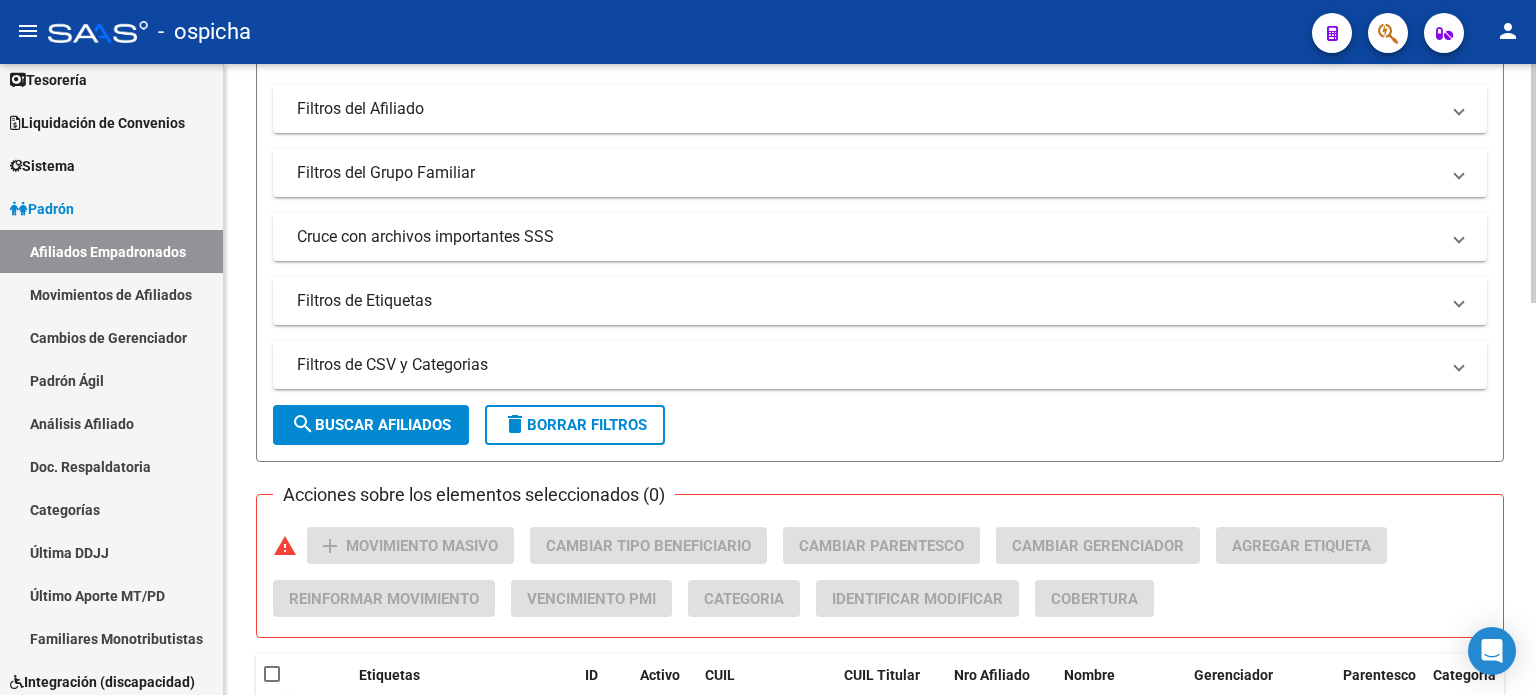 type on "[CUIL]" 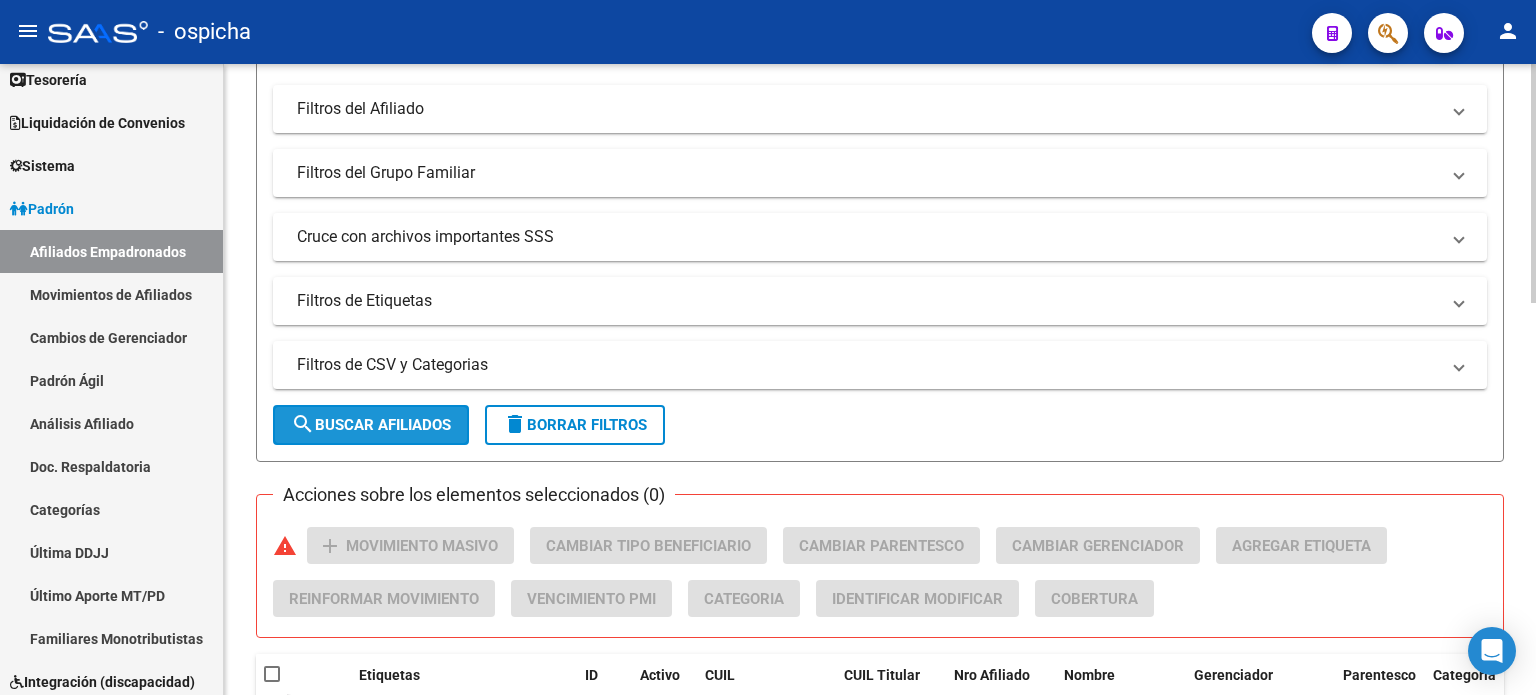 drag, startPoint x: 406, startPoint y: 427, endPoint x: 438, endPoint y: 436, distance: 33.24154 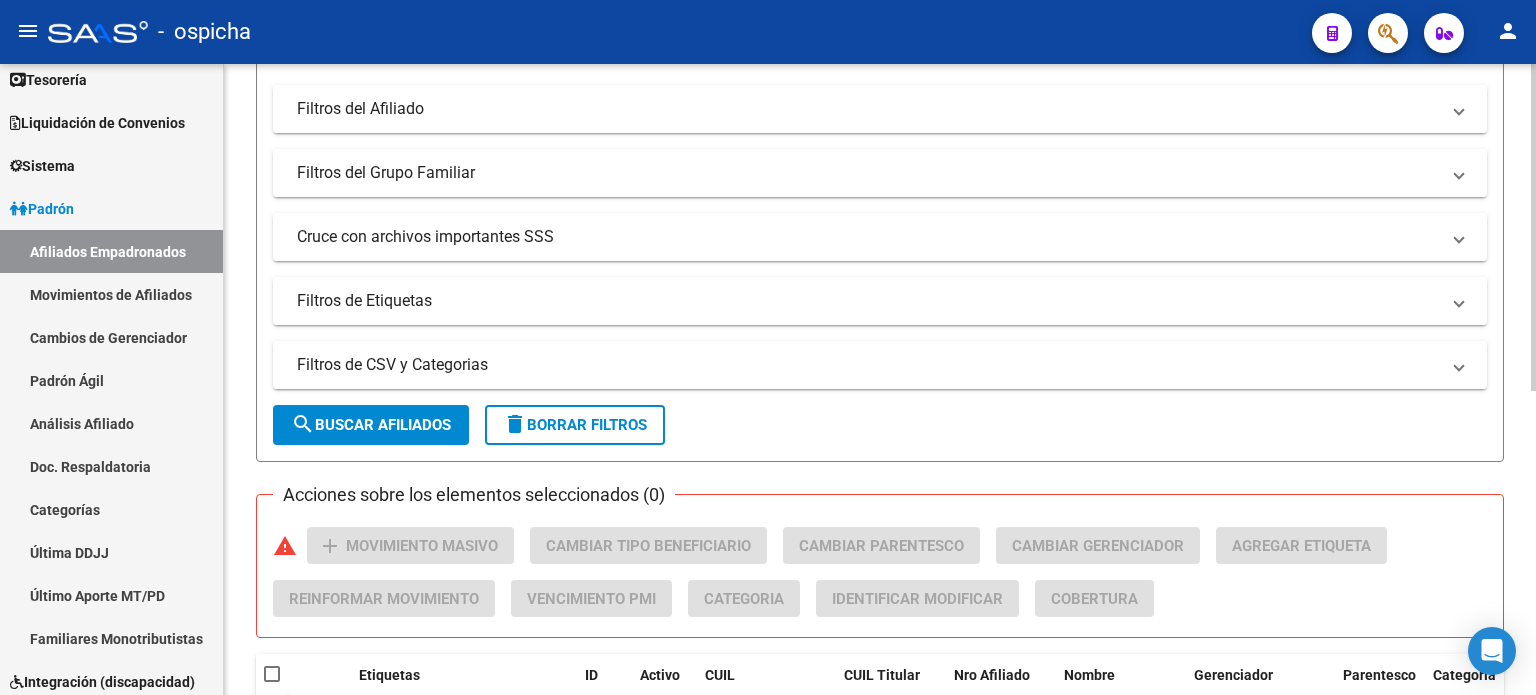 scroll, scrollTop: 586, scrollLeft: 0, axis: vertical 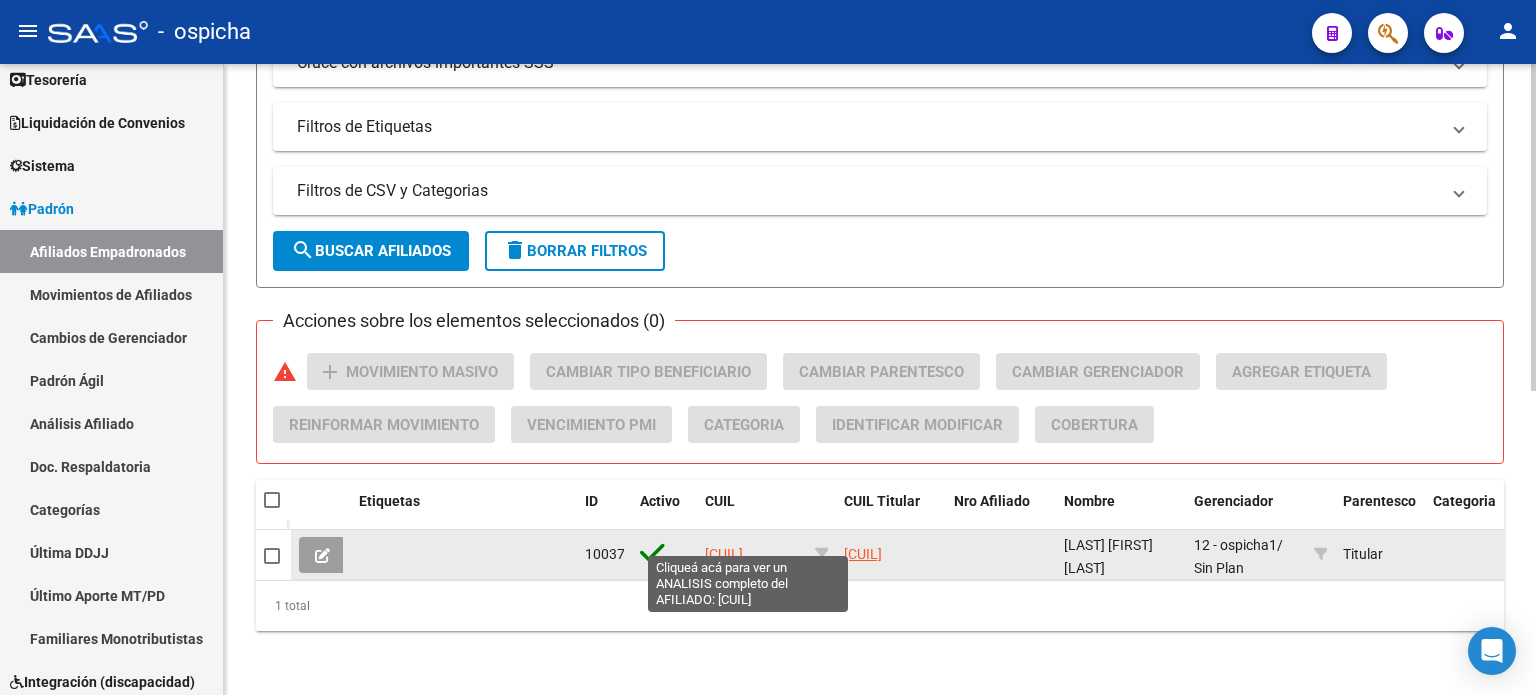 click on "[CUIL]" 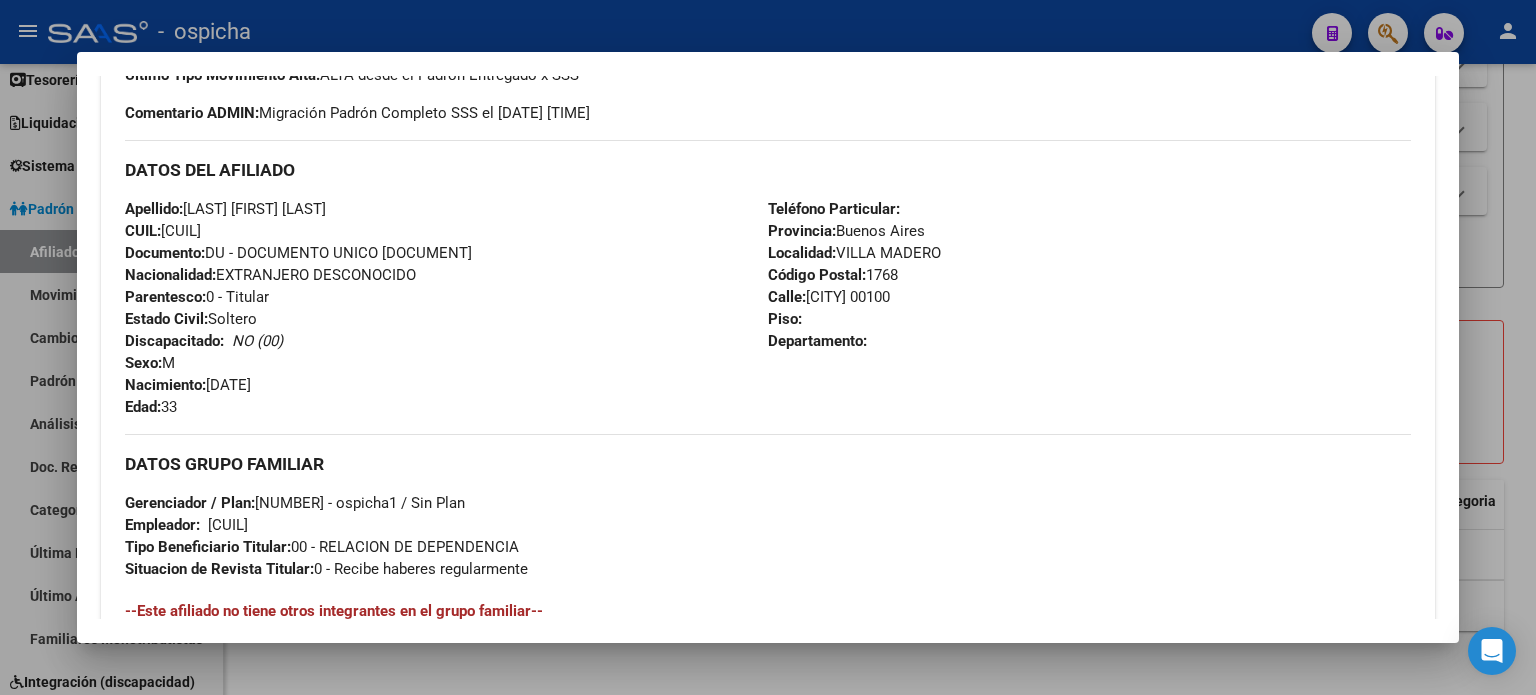 scroll, scrollTop: 600, scrollLeft: 0, axis: vertical 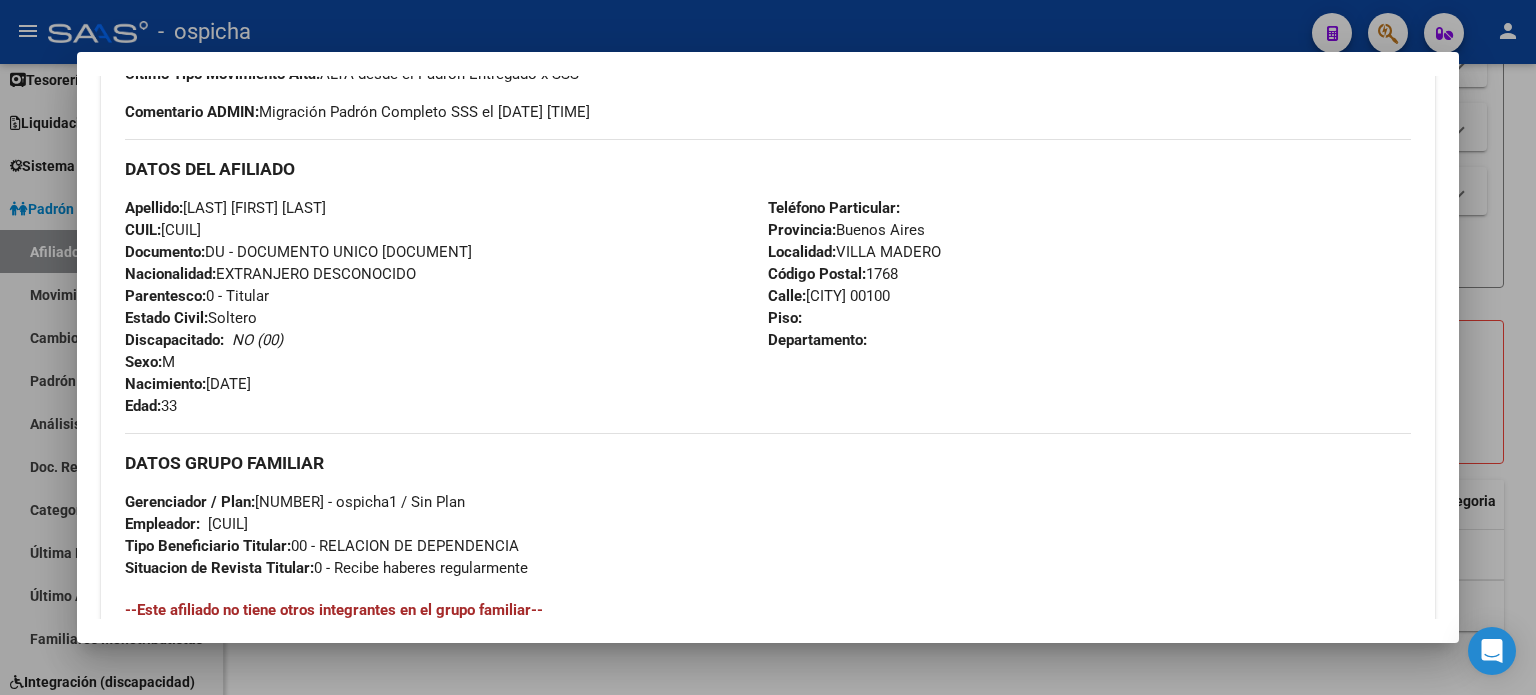 drag, startPoint x: 118, startPoint y: 164, endPoint x: 811, endPoint y: 306, distance: 707.39874 